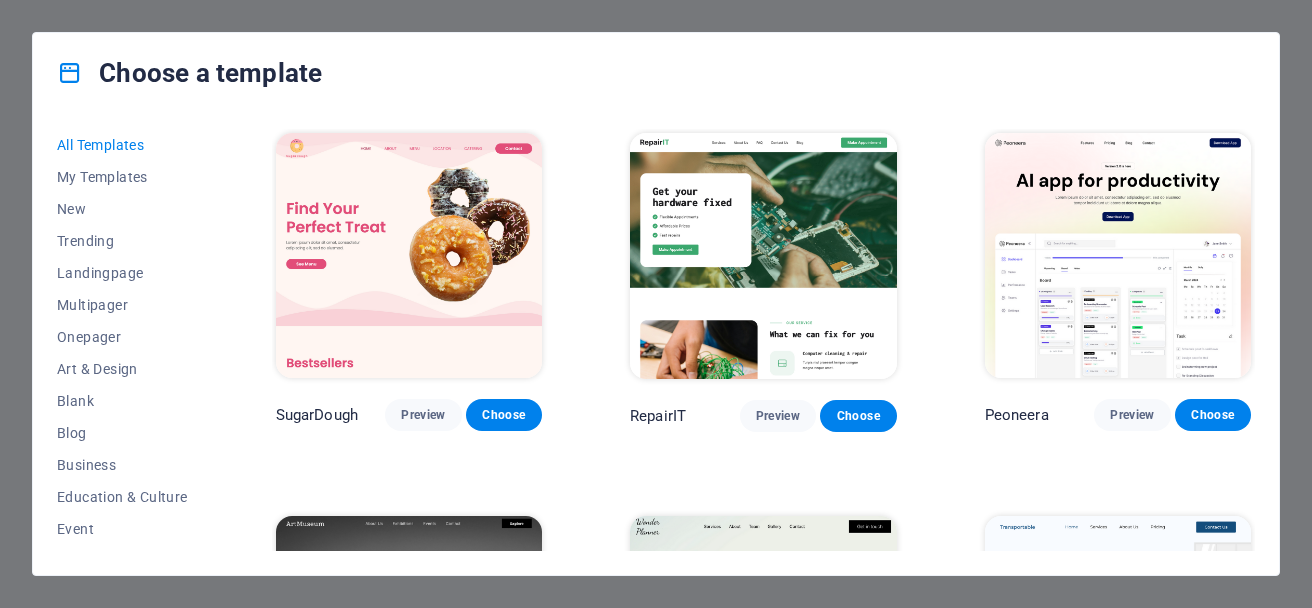 scroll, scrollTop: 0, scrollLeft: 0, axis: both 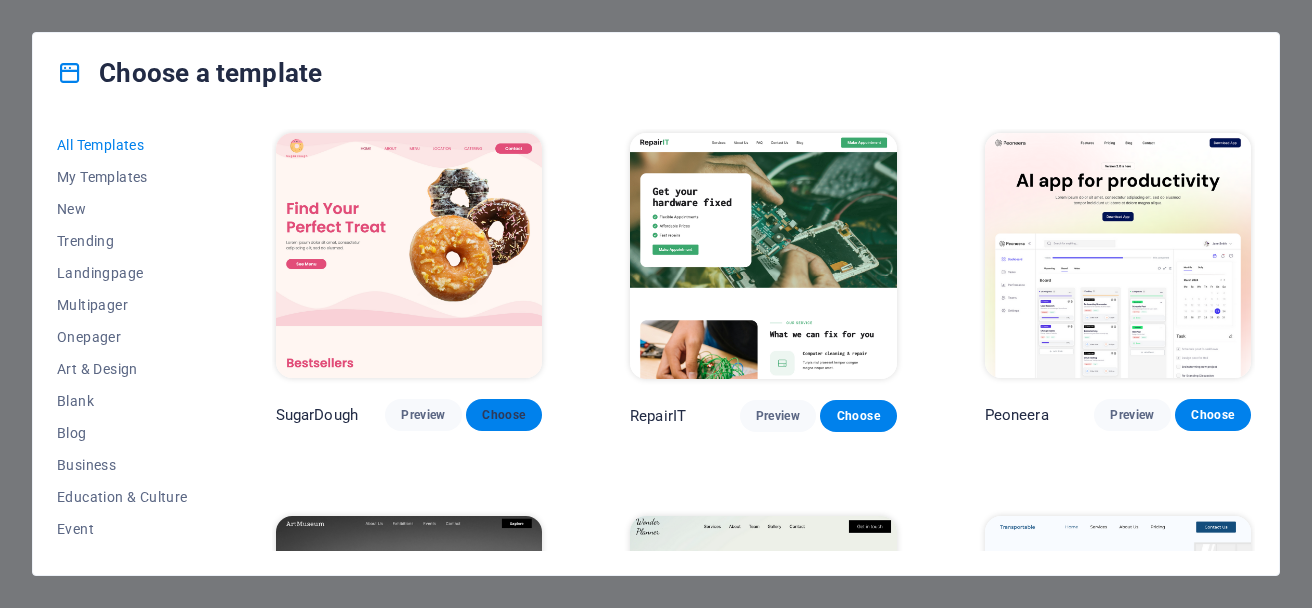 click on "Choose" at bounding box center [504, 415] 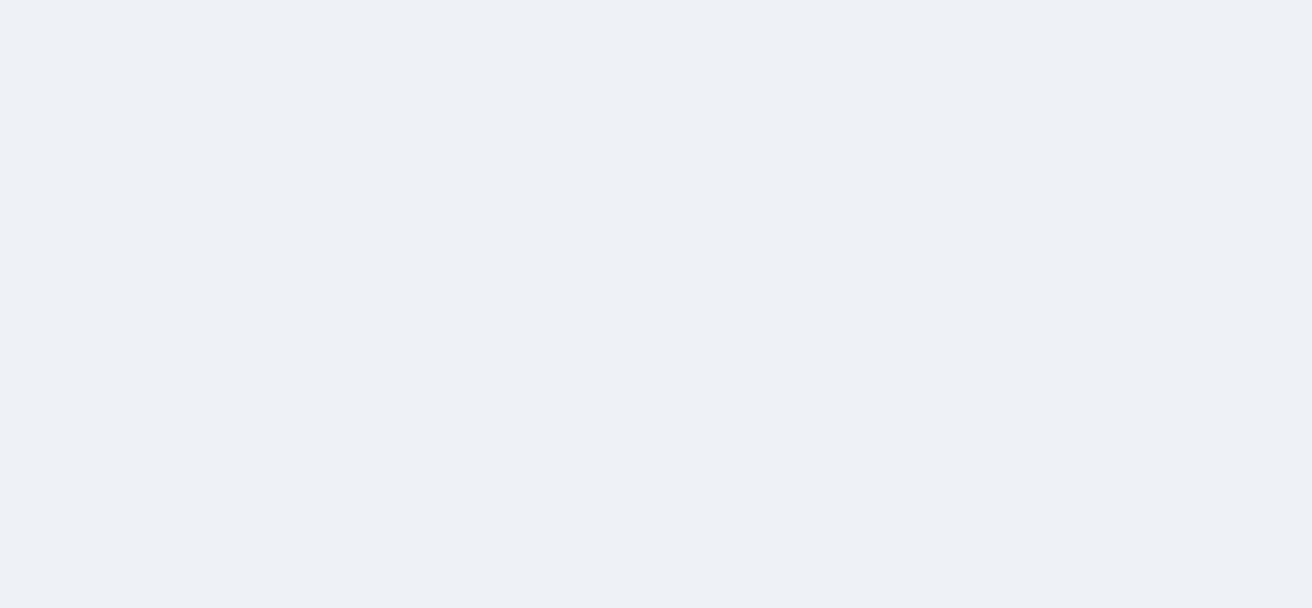scroll, scrollTop: 0, scrollLeft: 0, axis: both 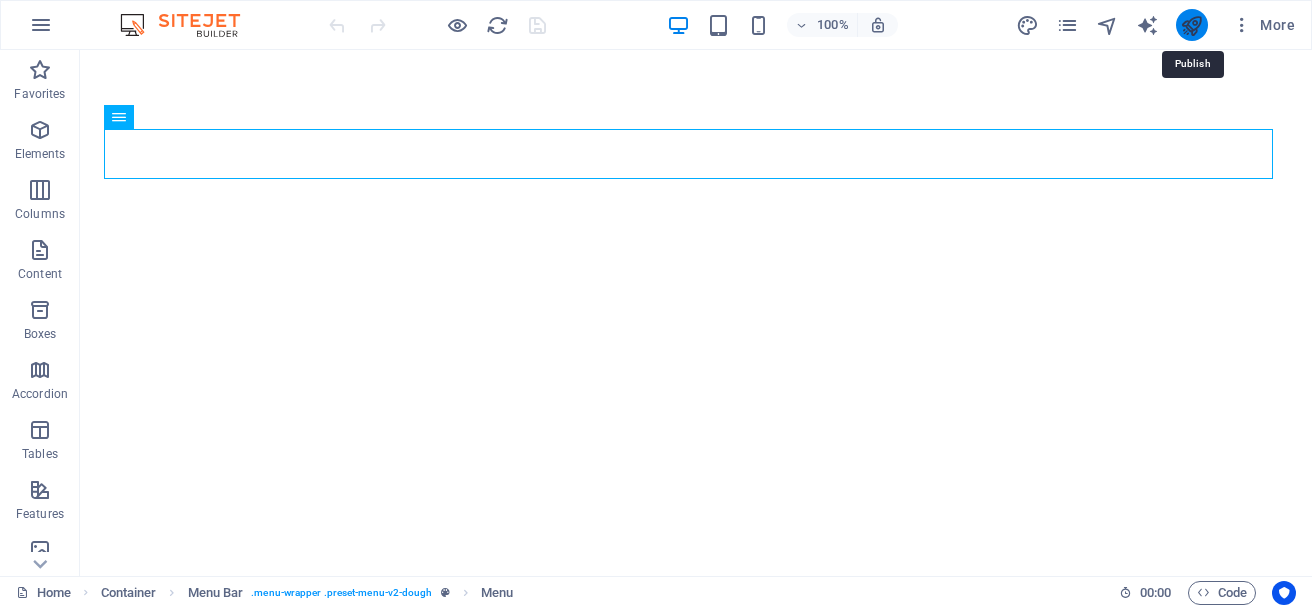 click at bounding box center [1191, 25] 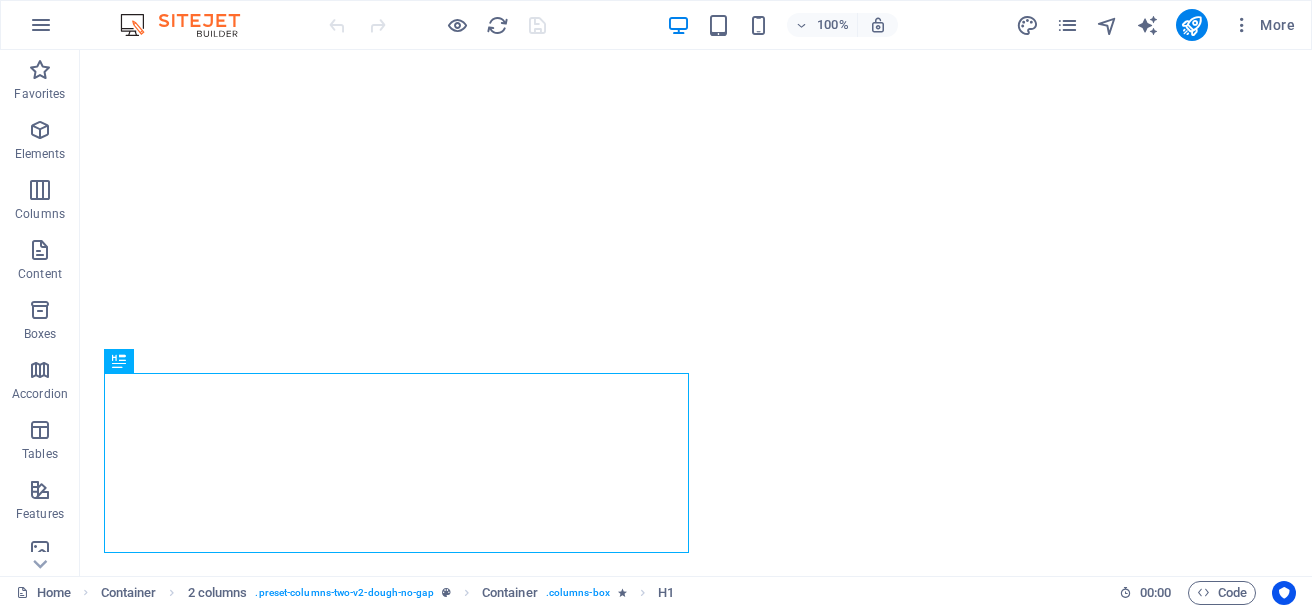 scroll, scrollTop: 0, scrollLeft: 0, axis: both 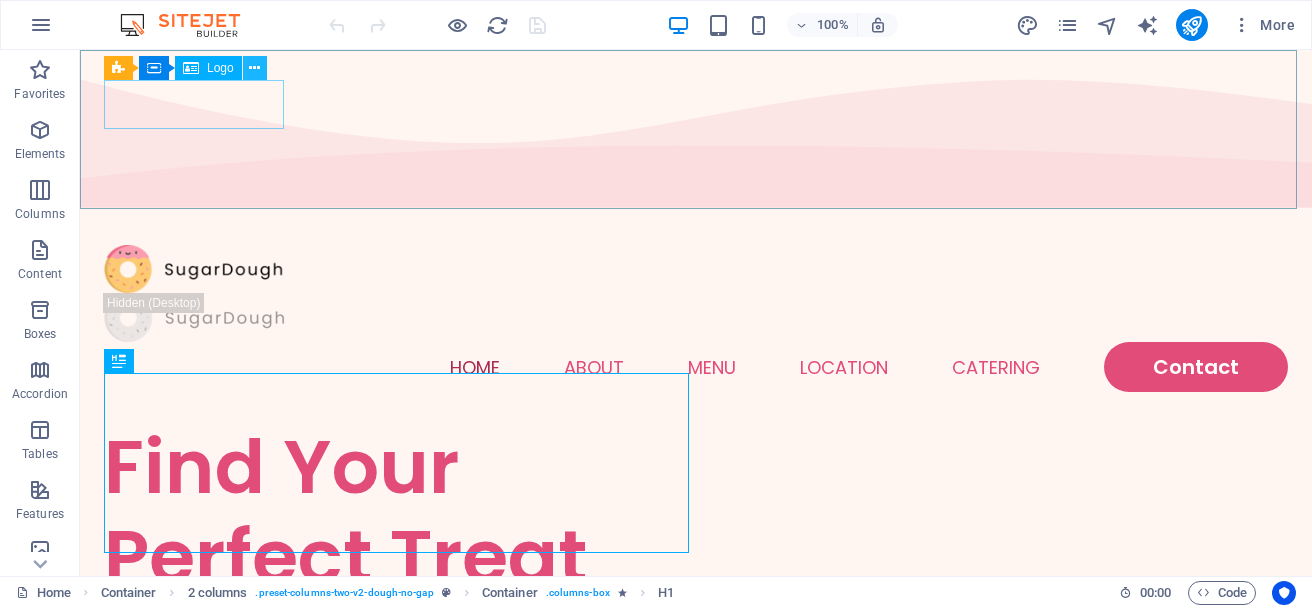 click at bounding box center (254, 68) 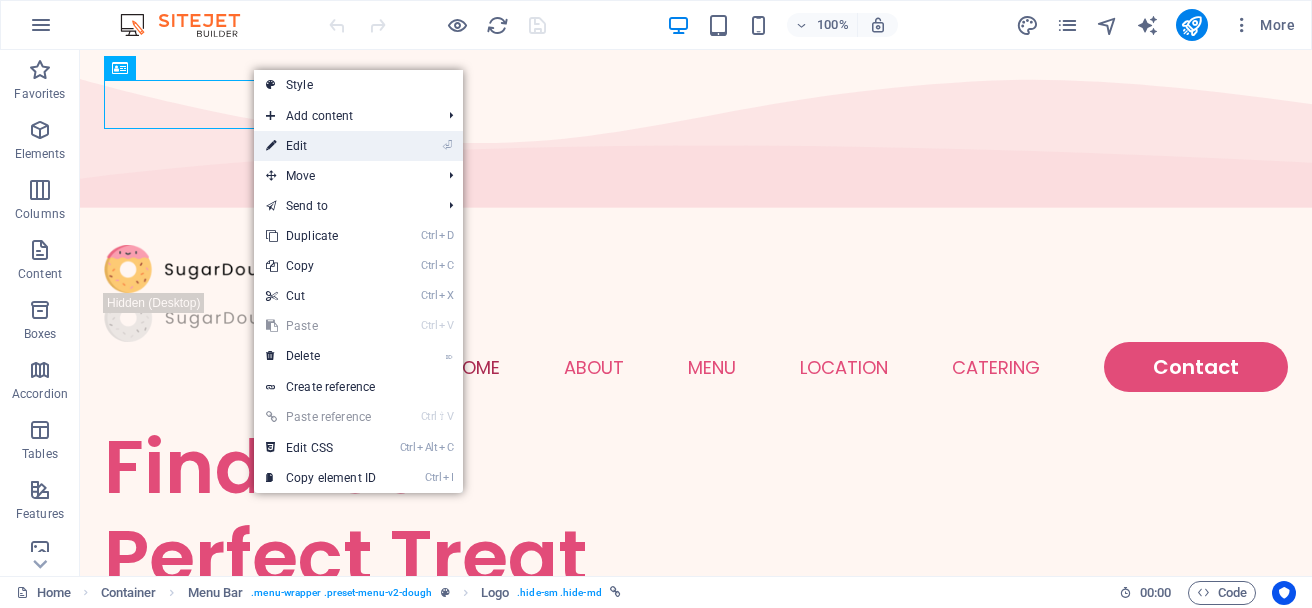 click on "⏎  Edit" at bounding box center [321, 146] 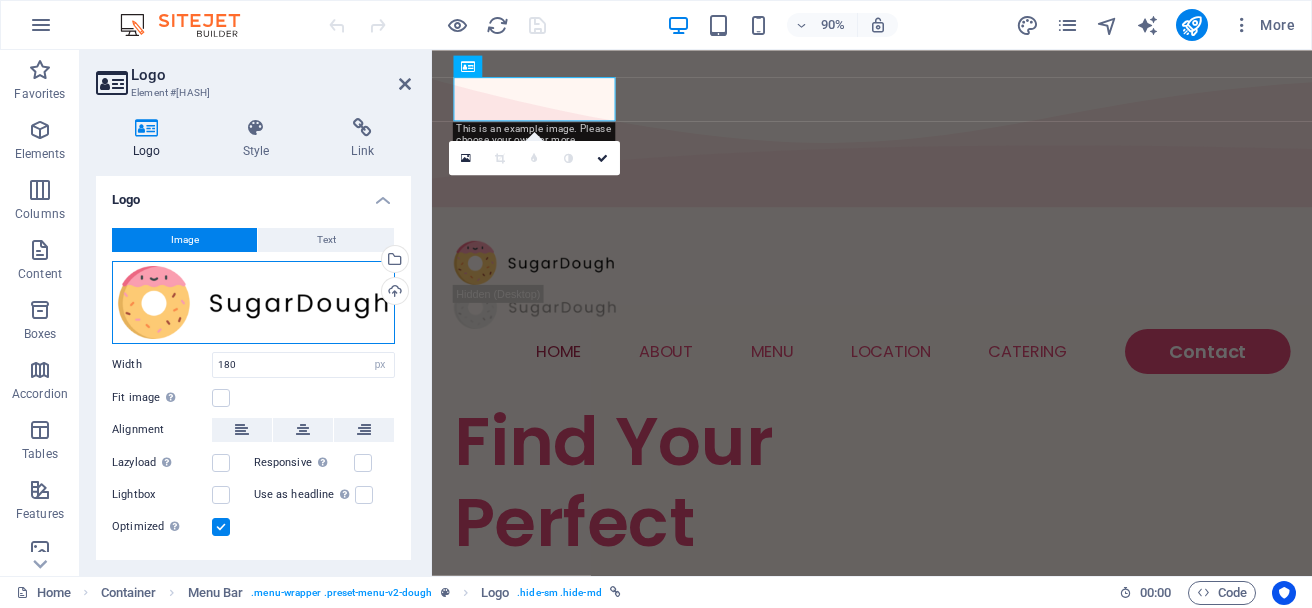 click on "Drag files here, click to choose files or select files from Files or our free stock photos & videos" at bounding box center (253, 302) 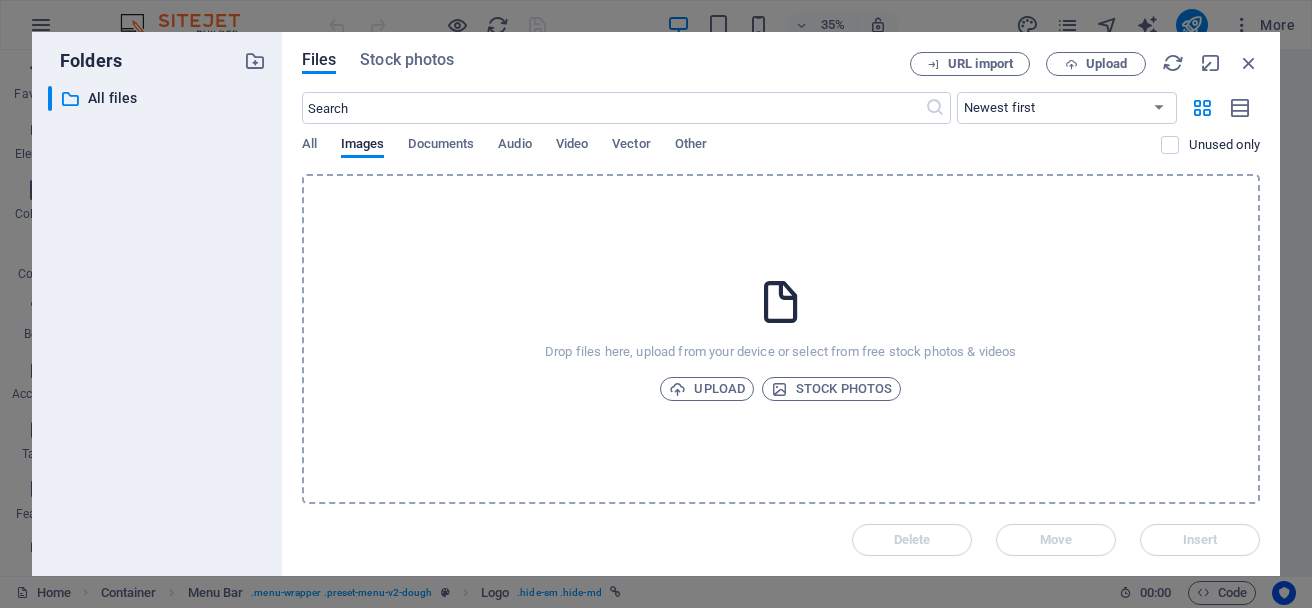 click on "Drop files here, upload from your device or select from free stock photos & videos Upload Stock photos" at bounding box center [781, 339] 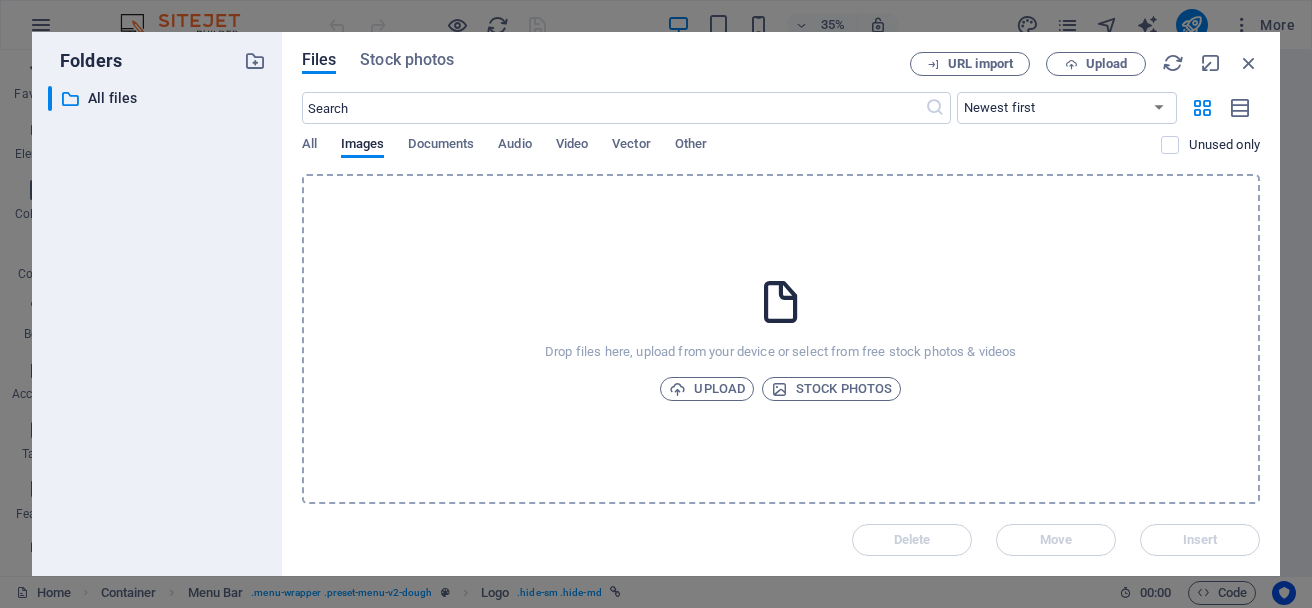 click on "Drop files here, upload from your device or select from free stock photos & videos Upload Stock photos" at bounding box center [781, 339] 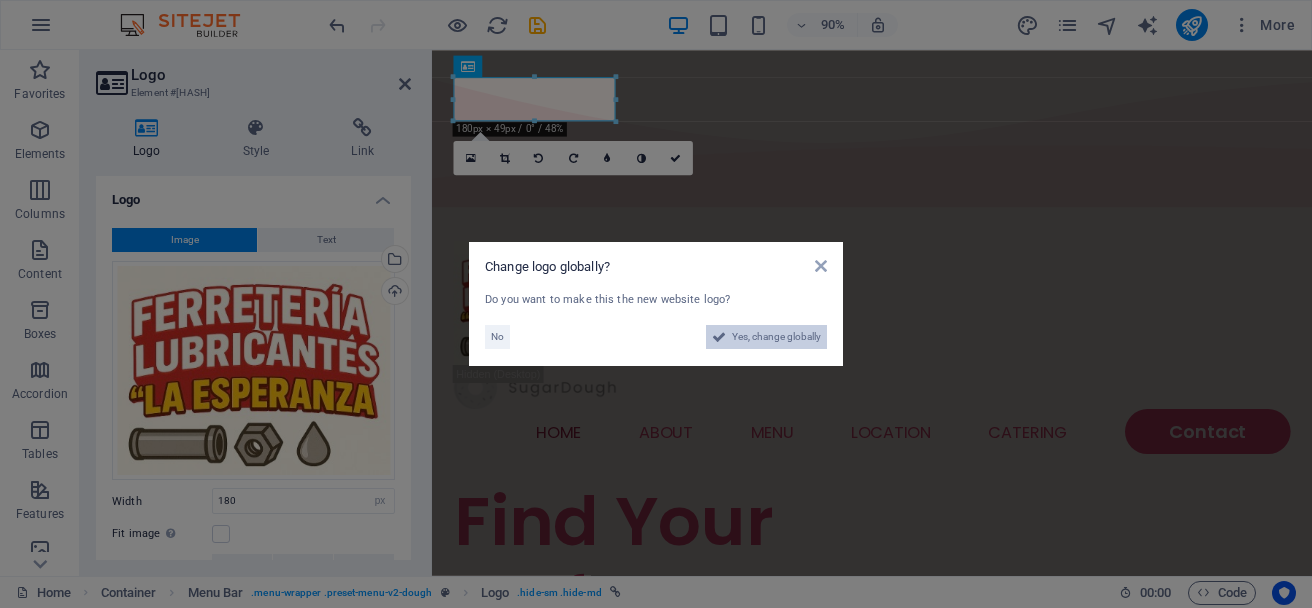 click on "Yes, change globally" at bounding box center [776, 337] 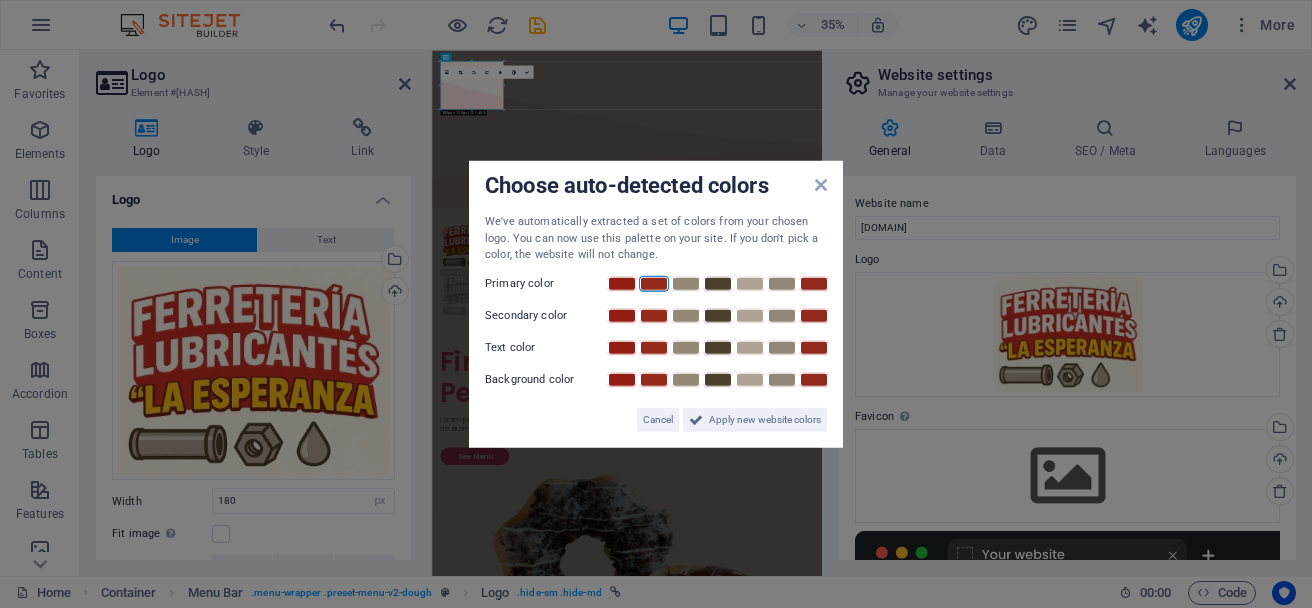 click at bounding box center [654, 283] 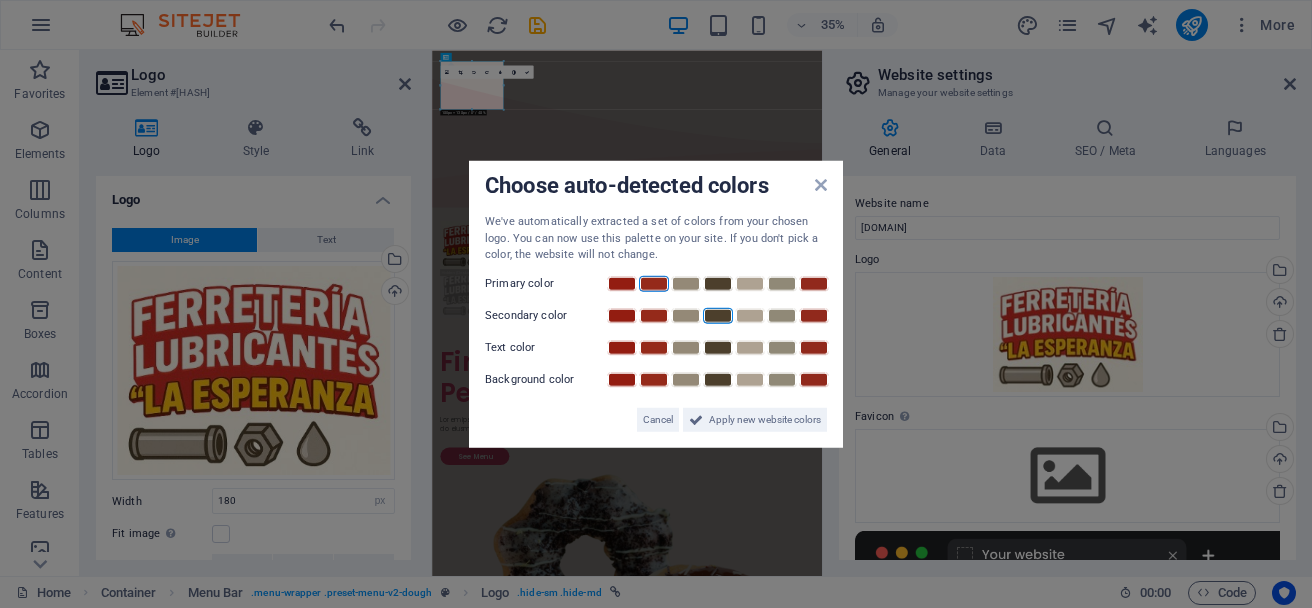click at bounding box center (718, 315) 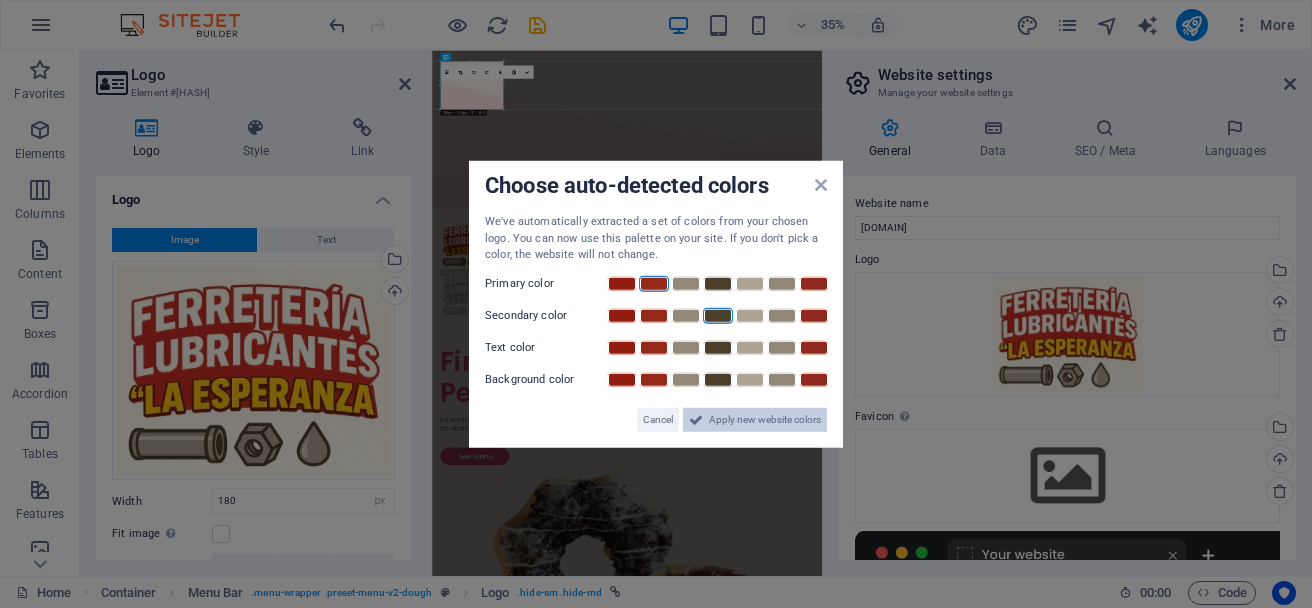 click on "Apply new website colors" at bounding box center [765, 419] 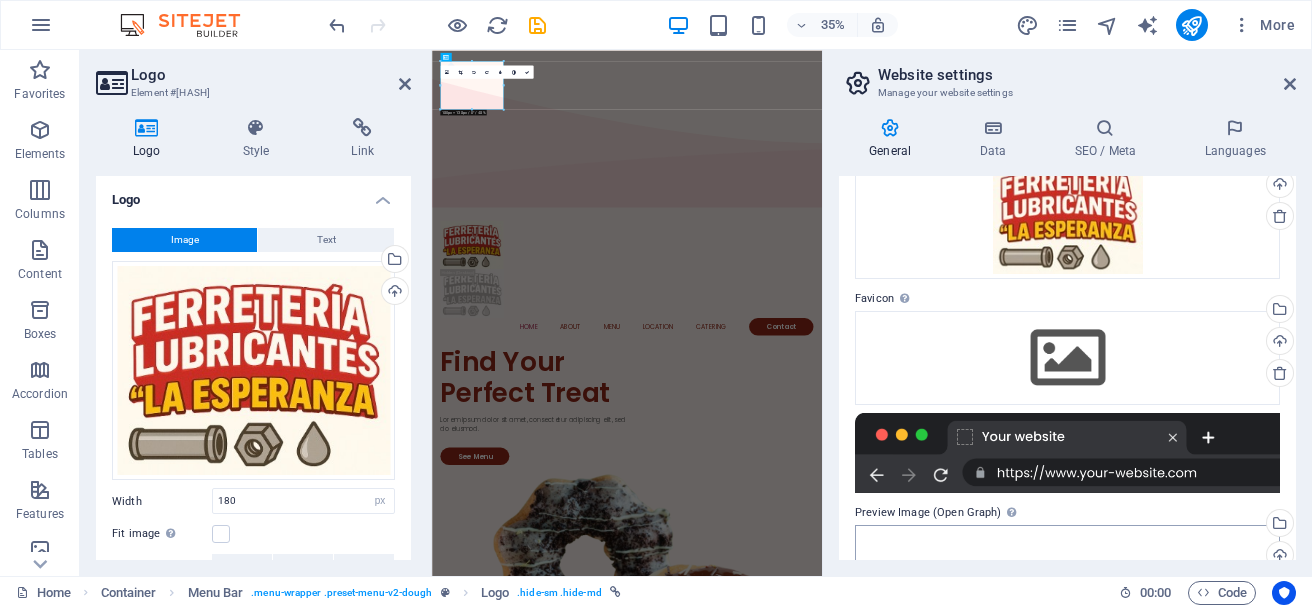 scroll, scrollTop: 0, scrollLeft: 0, axis: both 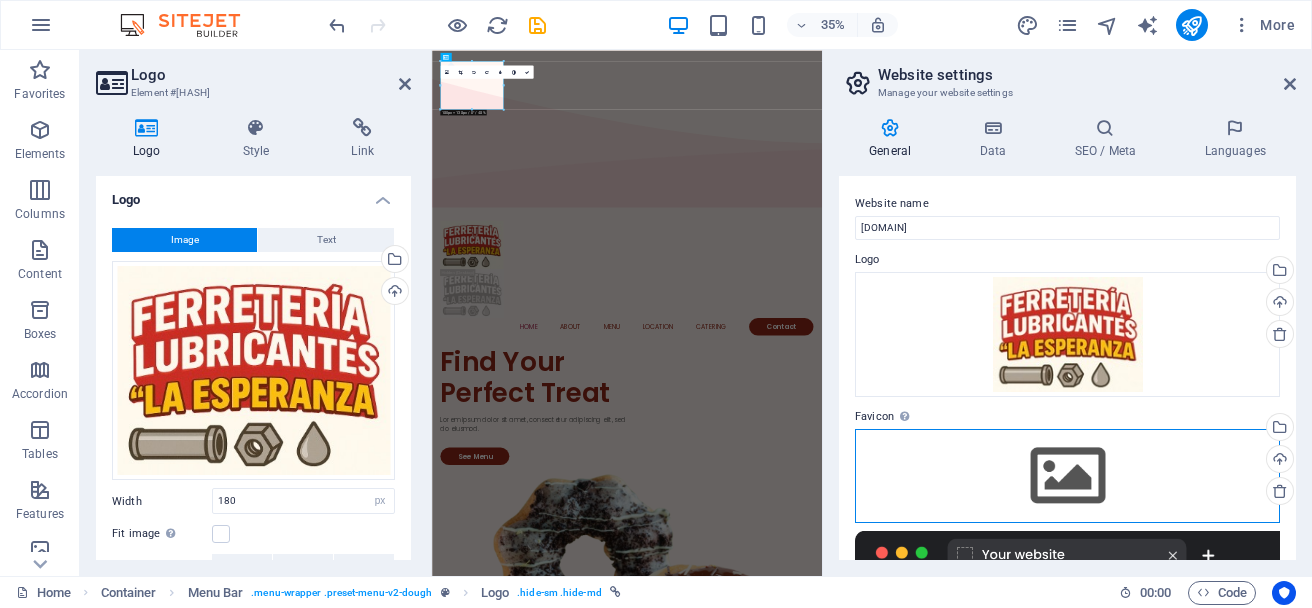 click on "Drag files here, click to choose files or select files from Files or our free stock photos & videos" at bounding box center (1067, 476) 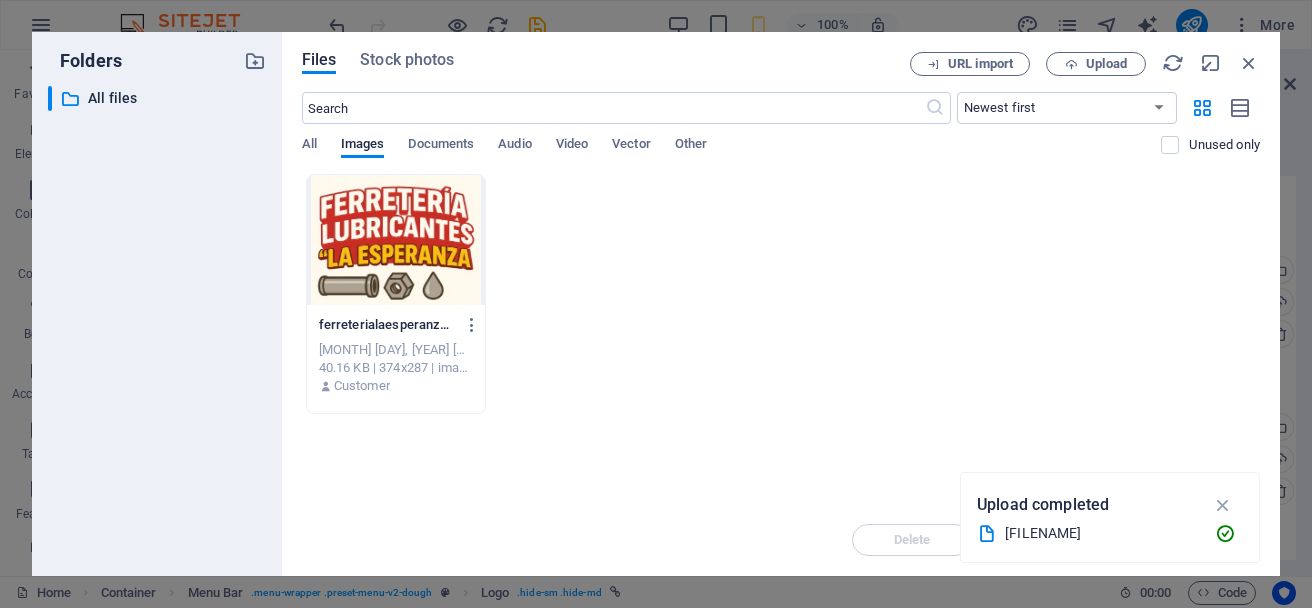 click at bounding box center (396, 240) 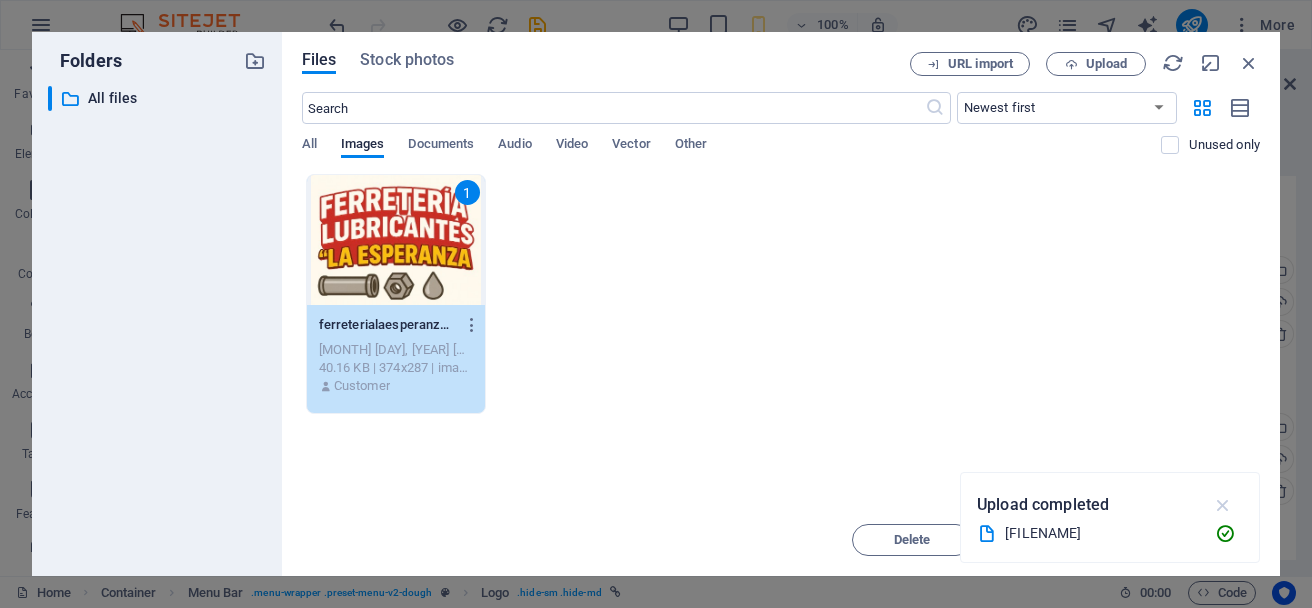 click at bounding box center (1223, 505) 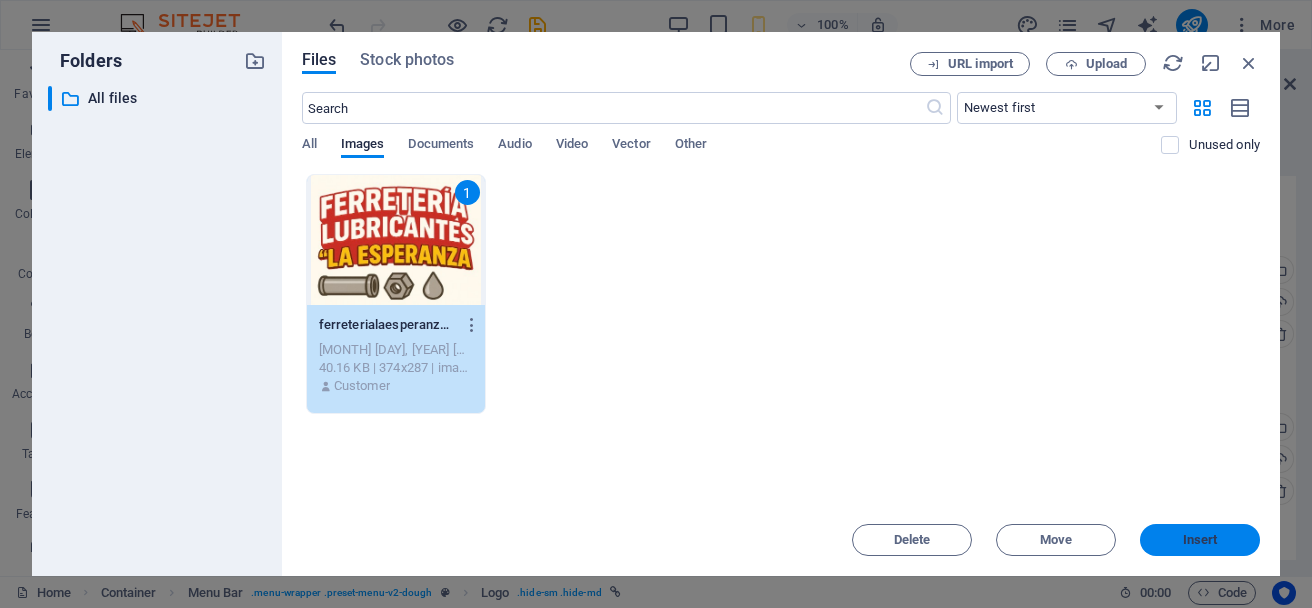 click on "Insert" at bounding box center [1200, 540] 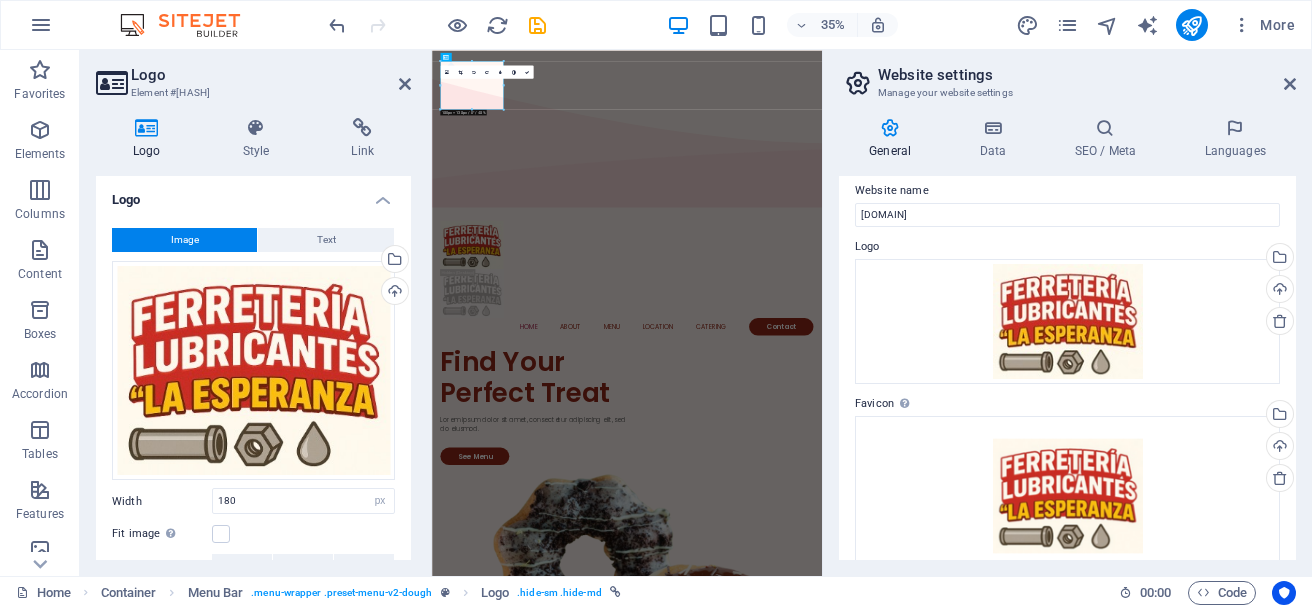 scroll, scrollTop: 0, scrollLeft: 0, axis: both 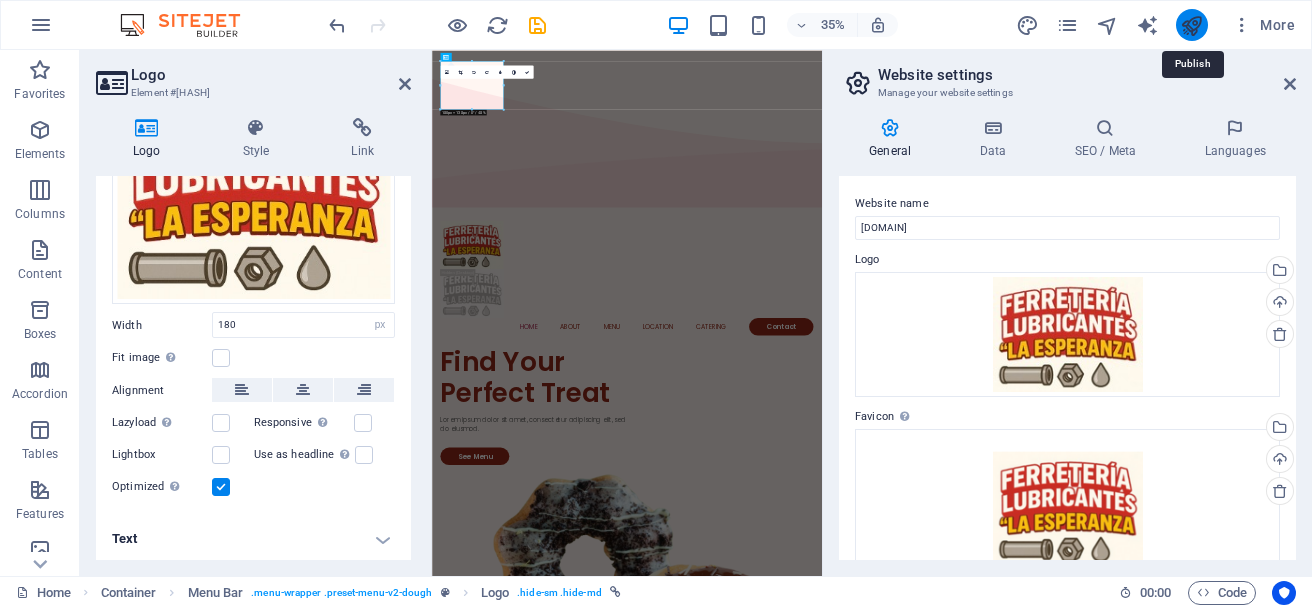 click at bounding box center [1191, 25] 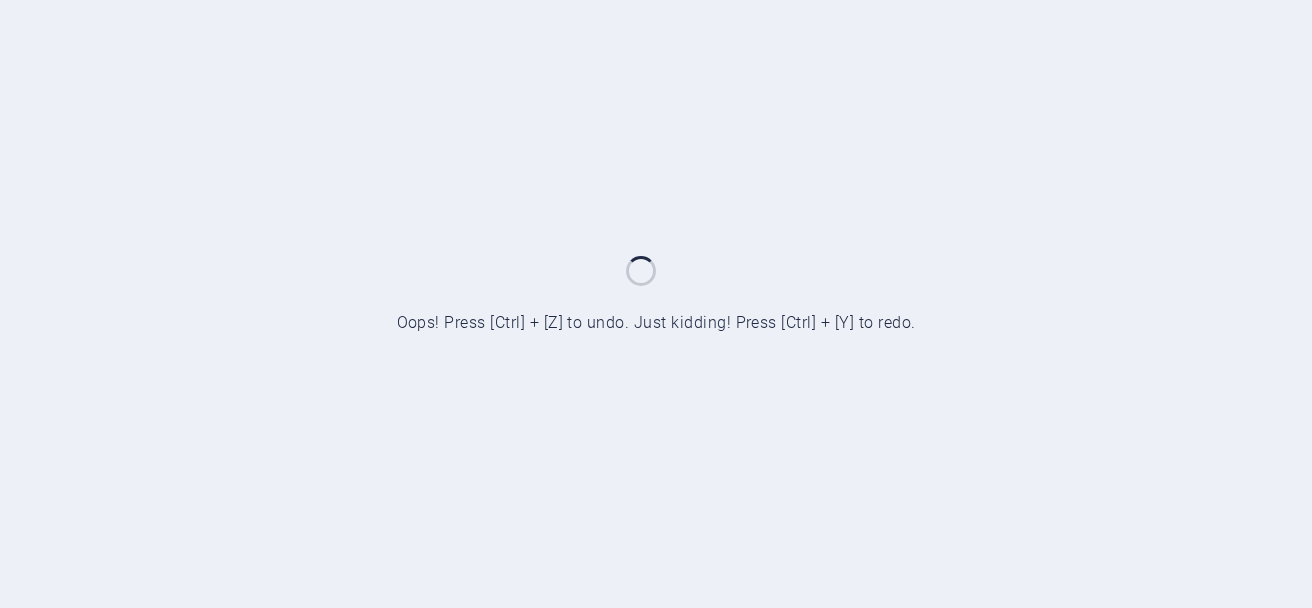 scroll, scrollTop: 0, scrollLeft: 0, axis: both 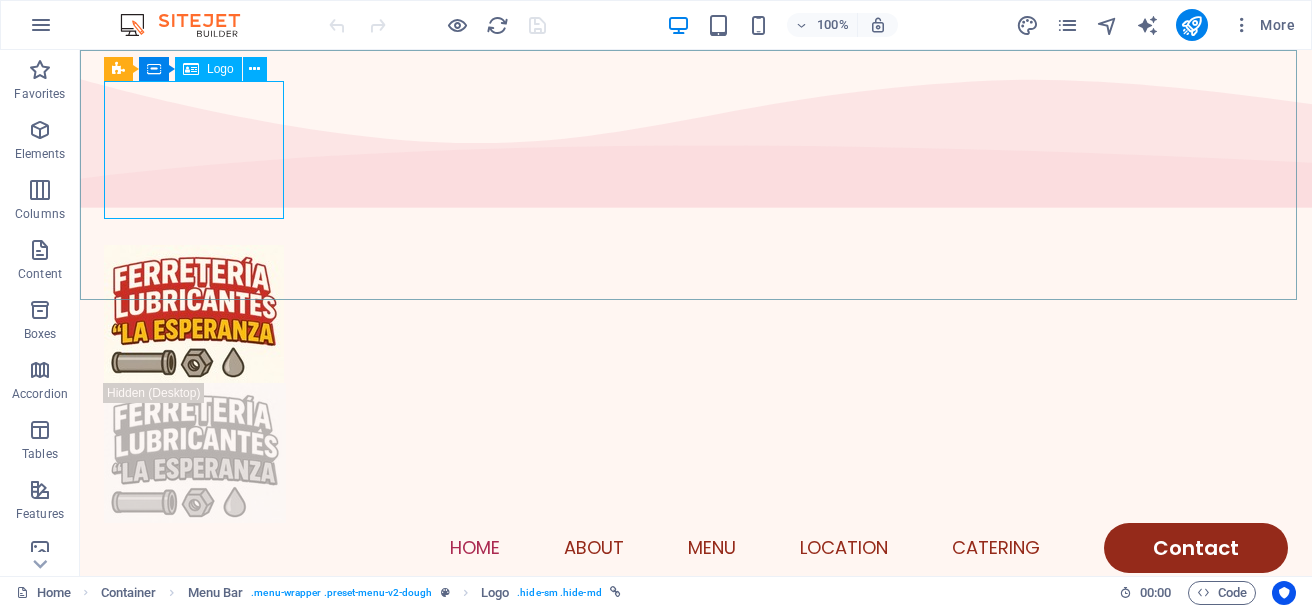 click on "Logo" at bounding box center [220, 69] 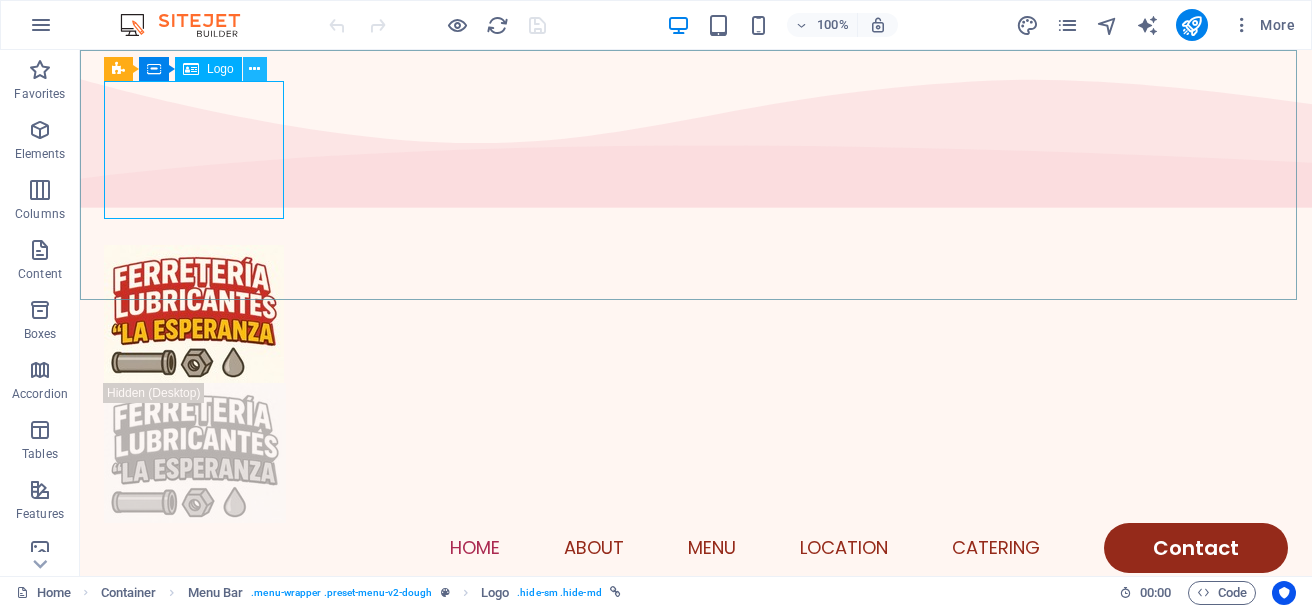 click at bounding box center [254, 69] 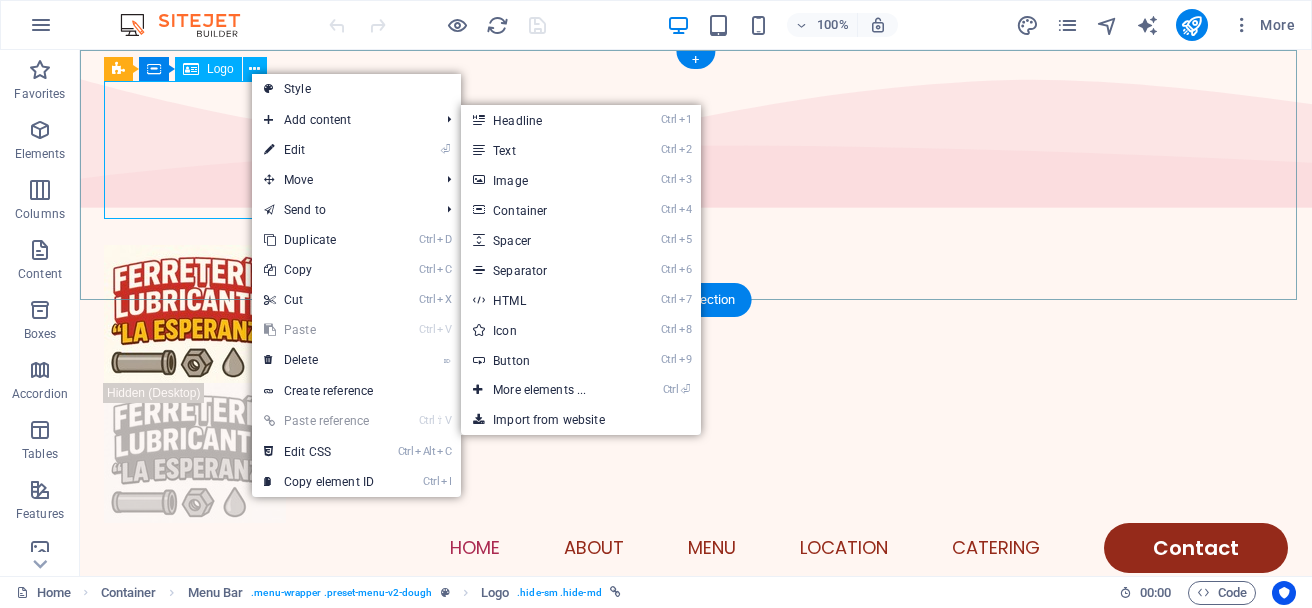 click at bounding box center (696, 314) 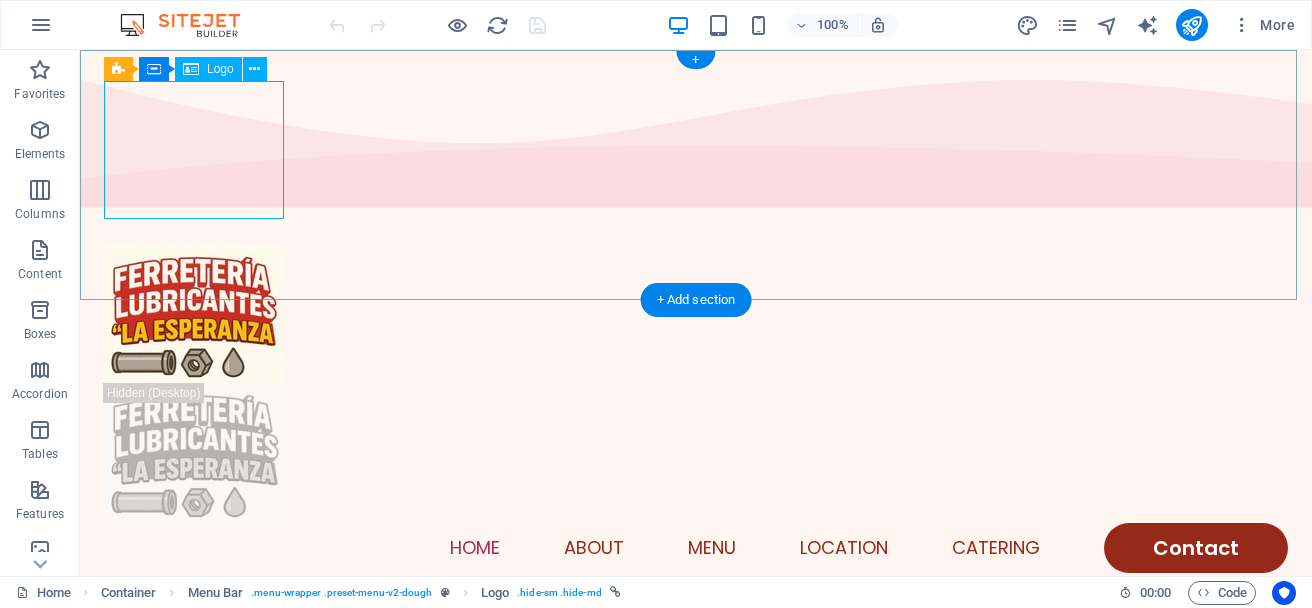 click at bounding box center [696, 314] 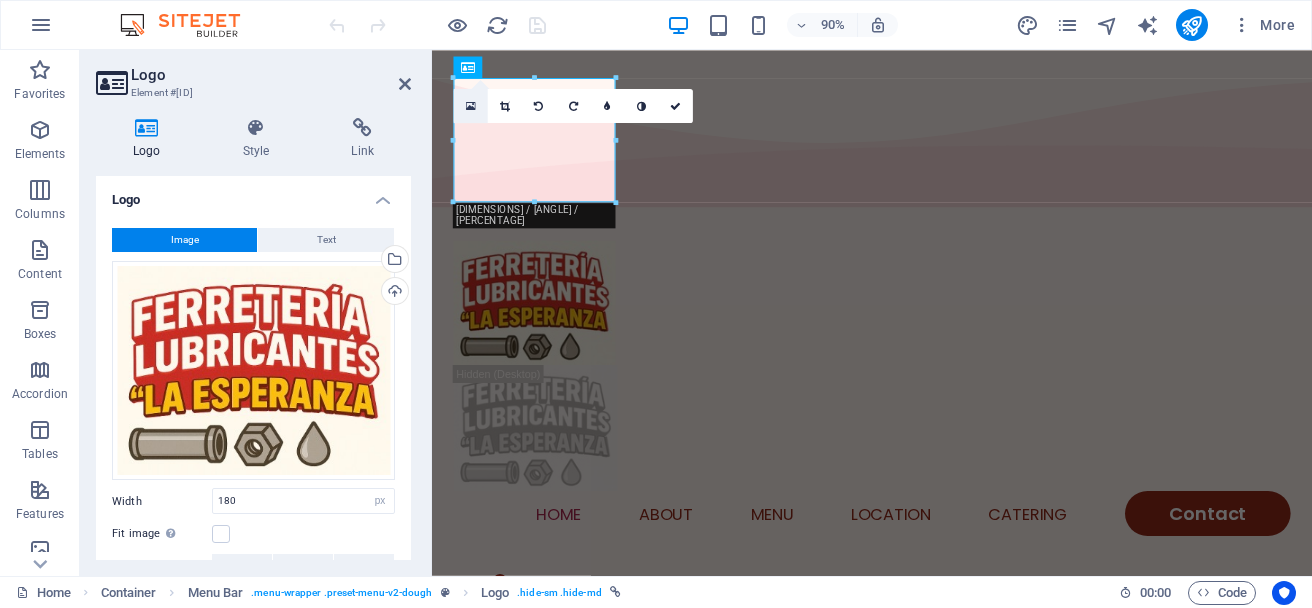click at bounding box center (471, 106) 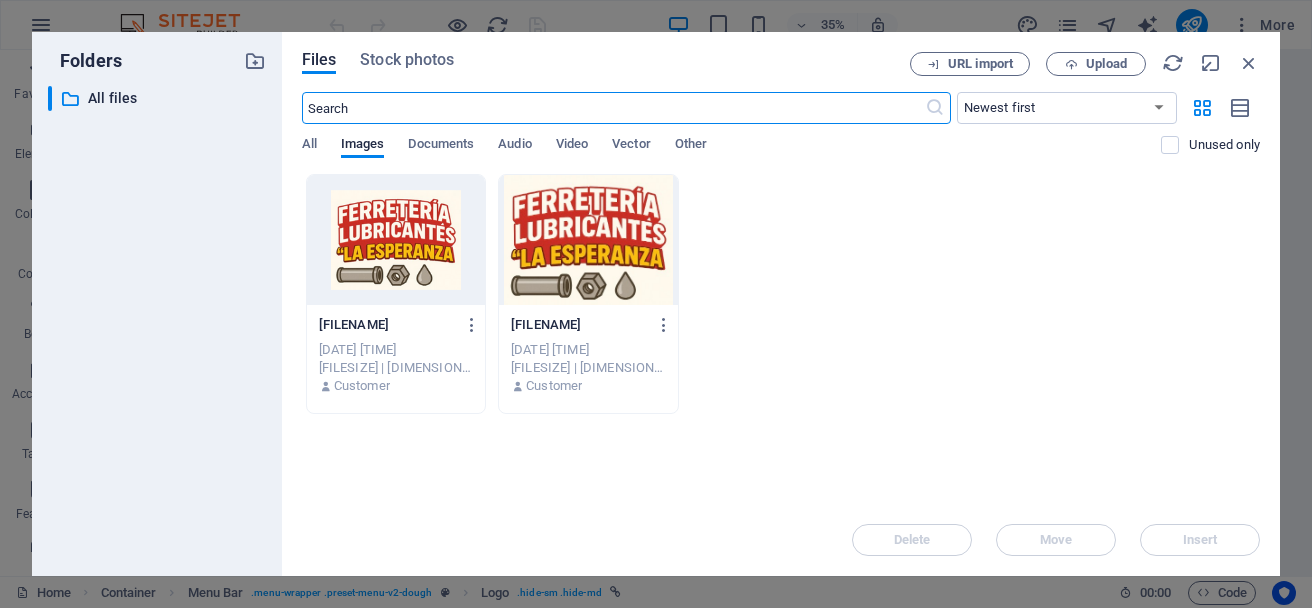 click on "ferreterialaesperanzalogo-TZPo8iNS_eCs6o-4wHam-Q-QSTM4MGgRNFSngBH47TS6Q.png ferreterialaesperanzalogo-TZPo8iNS_eCs6o-4wHam-Q-QSTM4MGgRNFSngBH47TS6Q.png Aug 4, 2025 2:33 AM 53.37 KB | 196x196 | image/png Customer ferreterialaesperanzalogo-TZPo8iNS_eCs6o-4wHam-Q.jpg ferreterialaesperanzalogo-TZPo8iNS_eCs6o-4wHam-Q.jpg Aug 4, 2025 2:32 AM 40.16 KB | 374x287 | image/jpeg Customer" at bounding box center (781, 294) 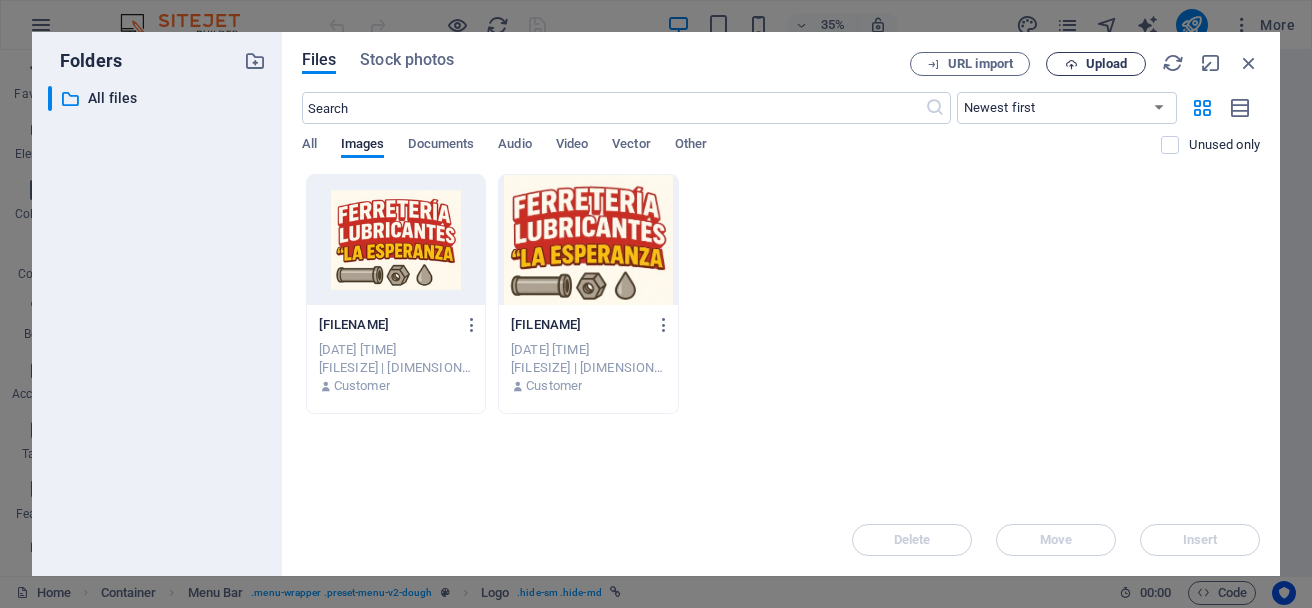 click at bounding box center [1071, 64] 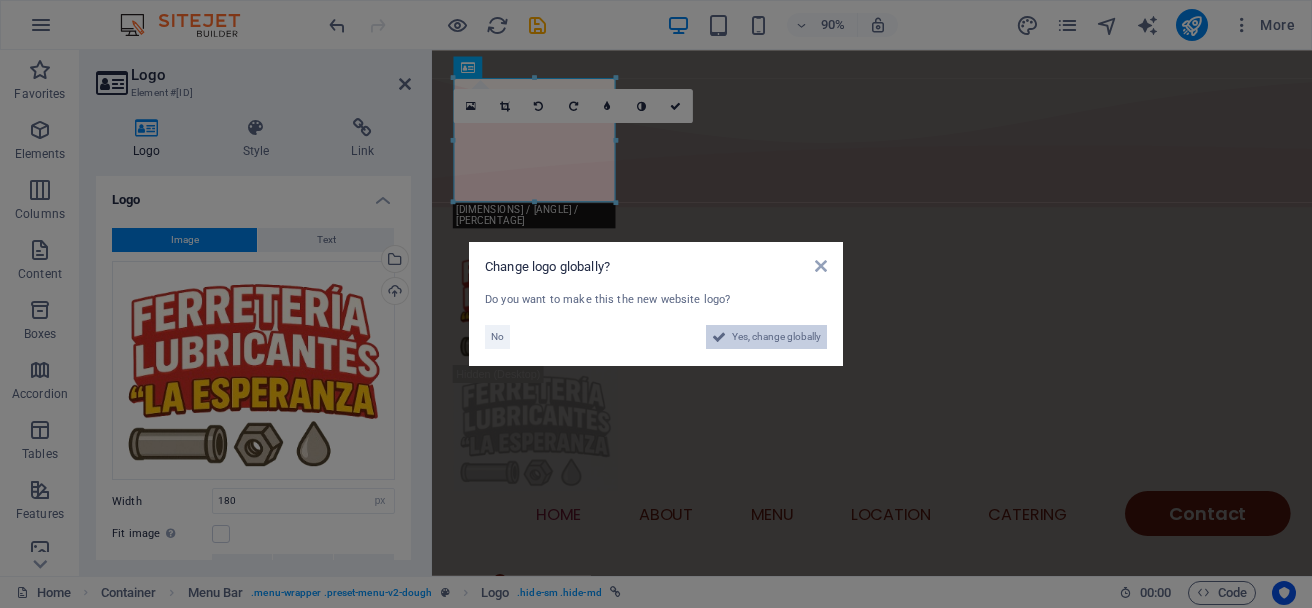 click on "Yes, change globally" at bounding box center [776, 337] 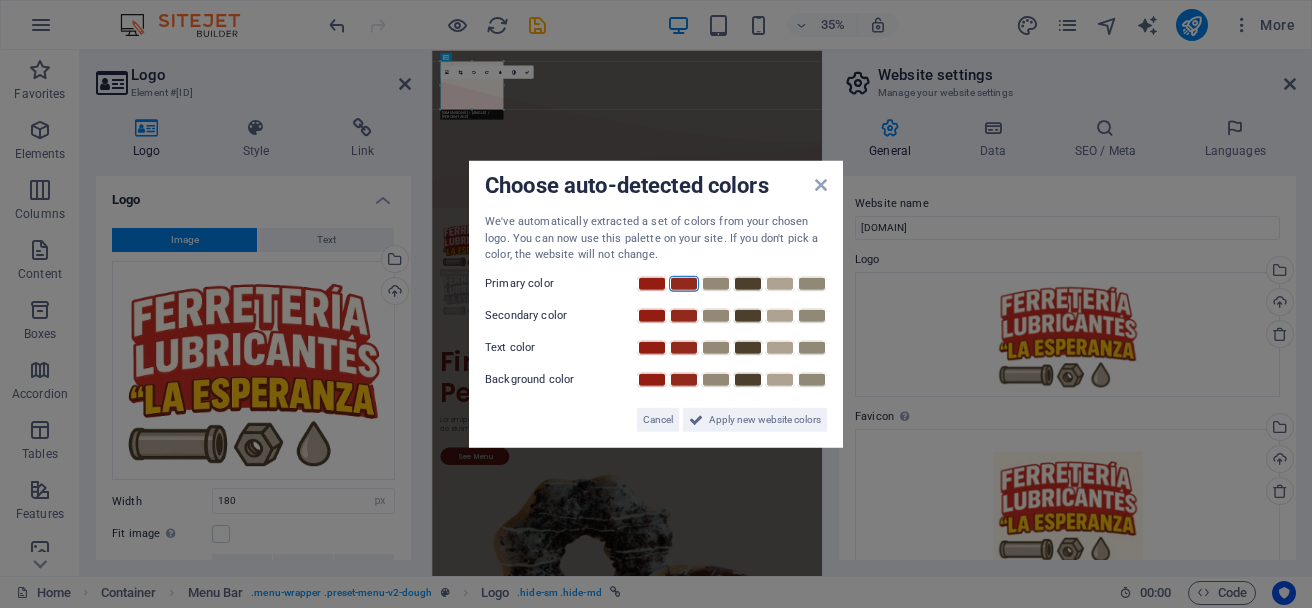 click at bounding box center (684, 283) 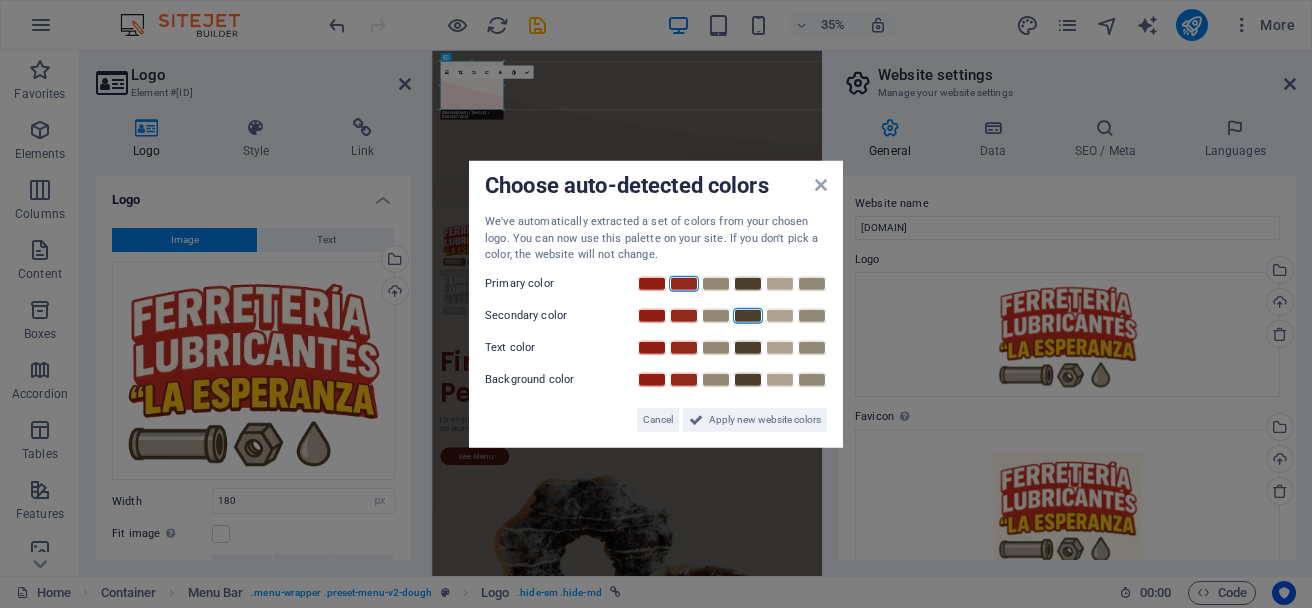 click at bounding box center (748, 315) 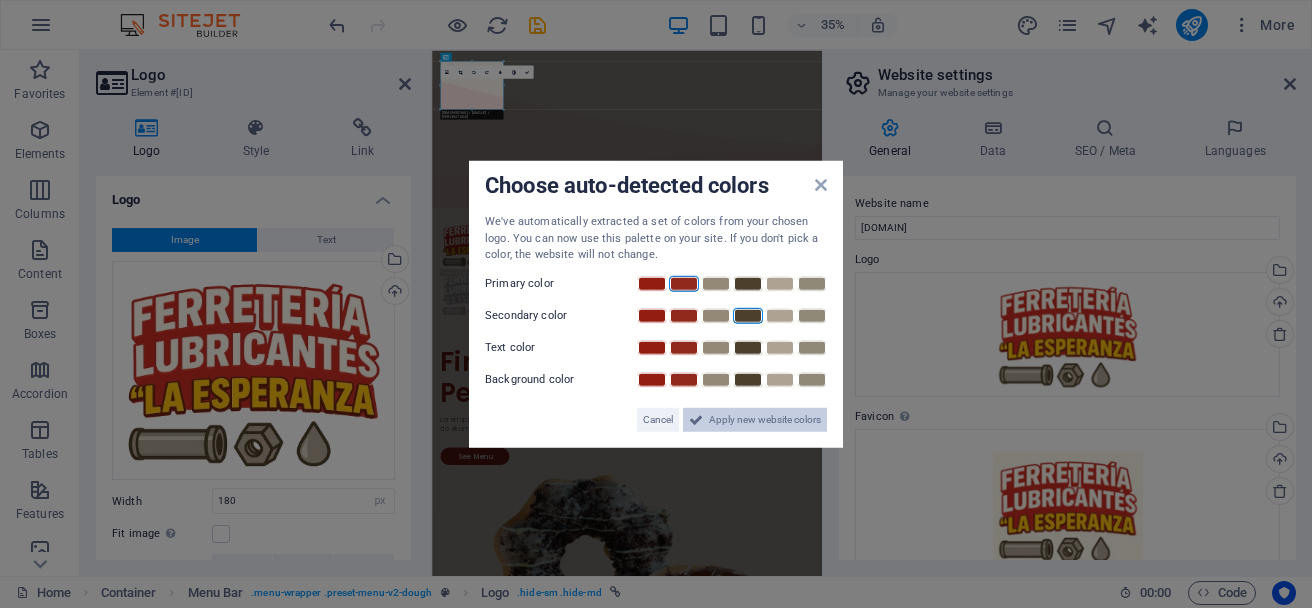 click on "Apply new website colors" at bounding box center (765, 419) 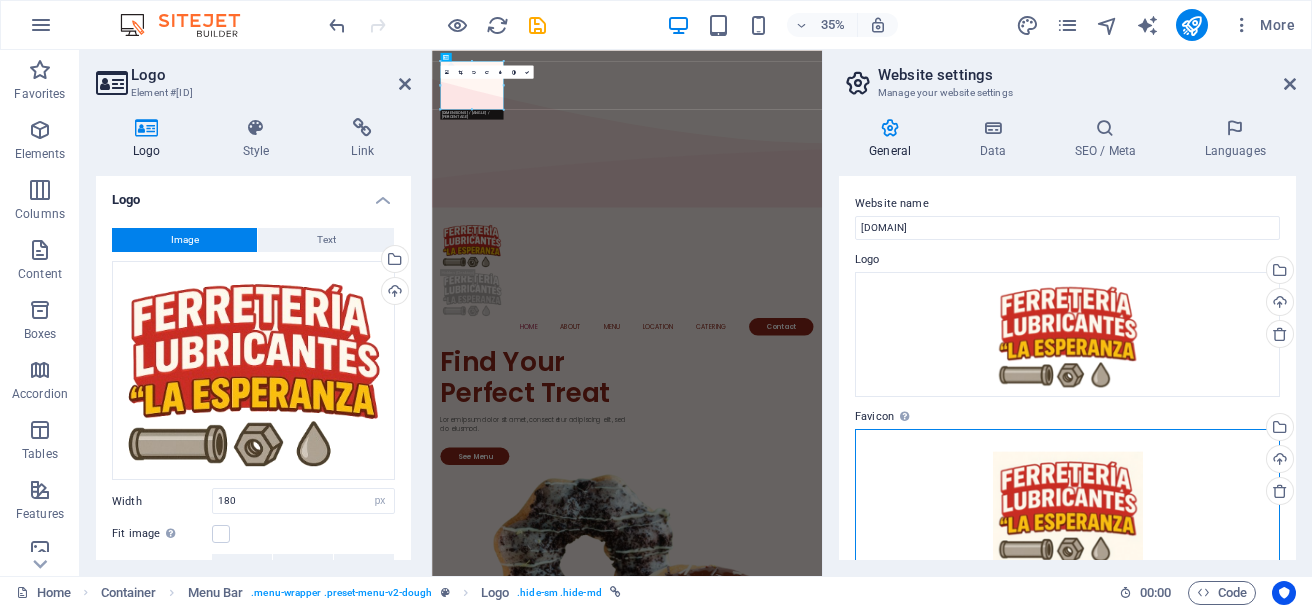 click on "Drag files here, click to choose files or select files from Files or our free stock photos & videos" at bounding box center (1067, 509) 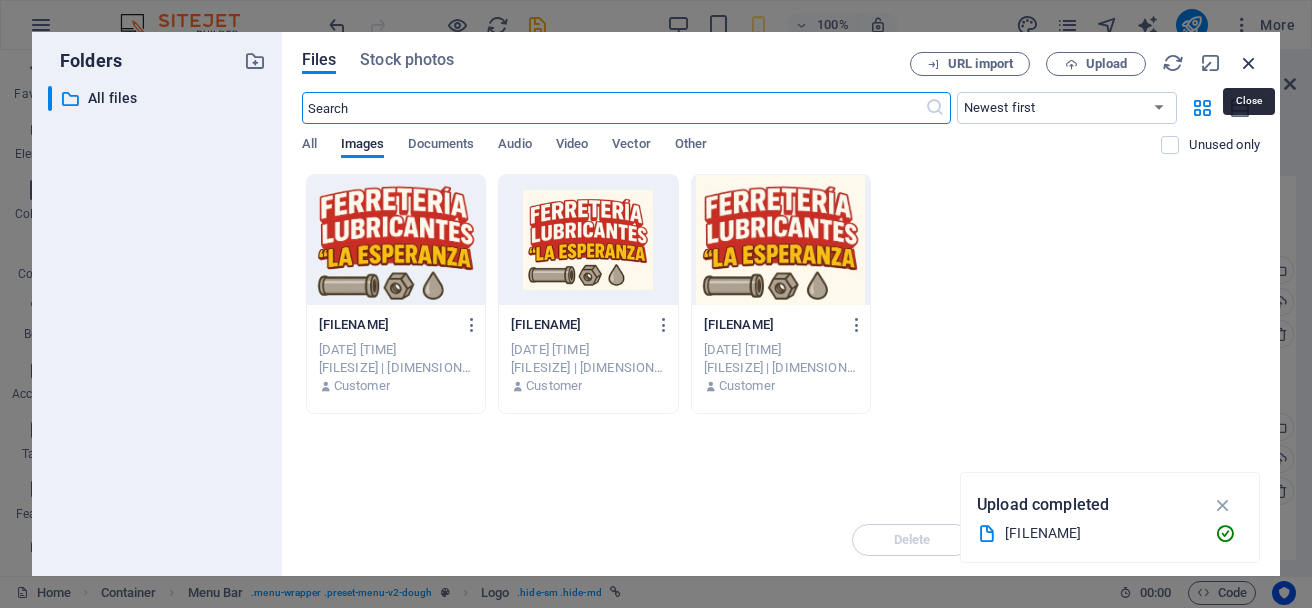 click at bounding box center (1249, 63) 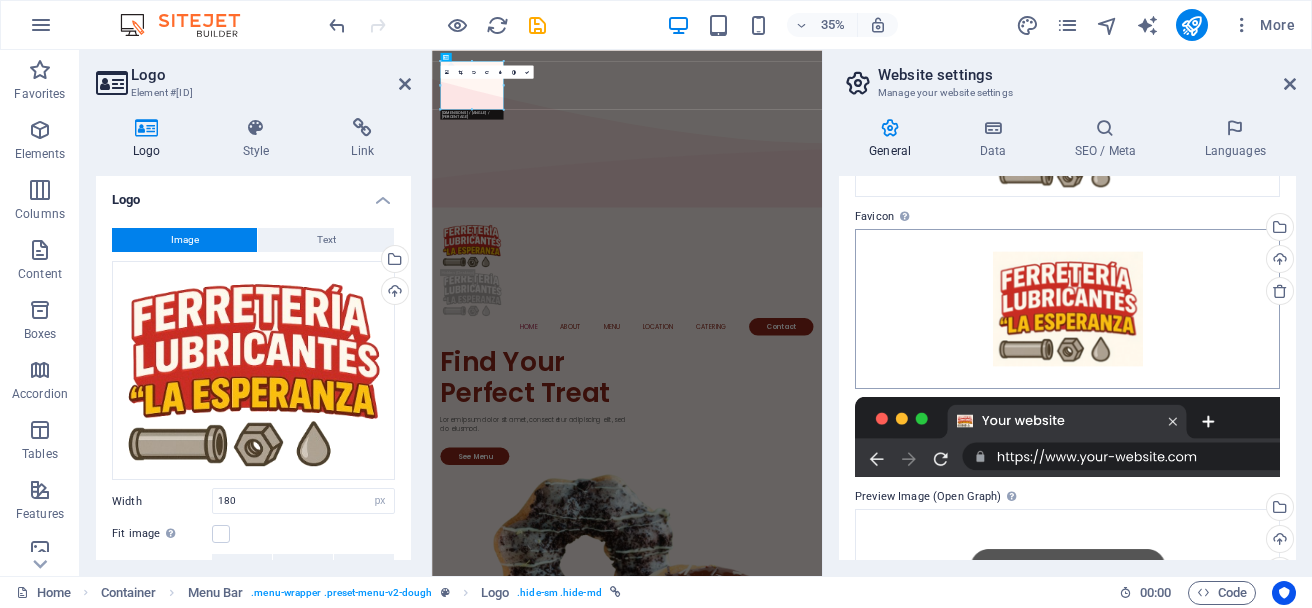 scroll, scrollTop: 100, scrollLeft: 0, axis: vertical 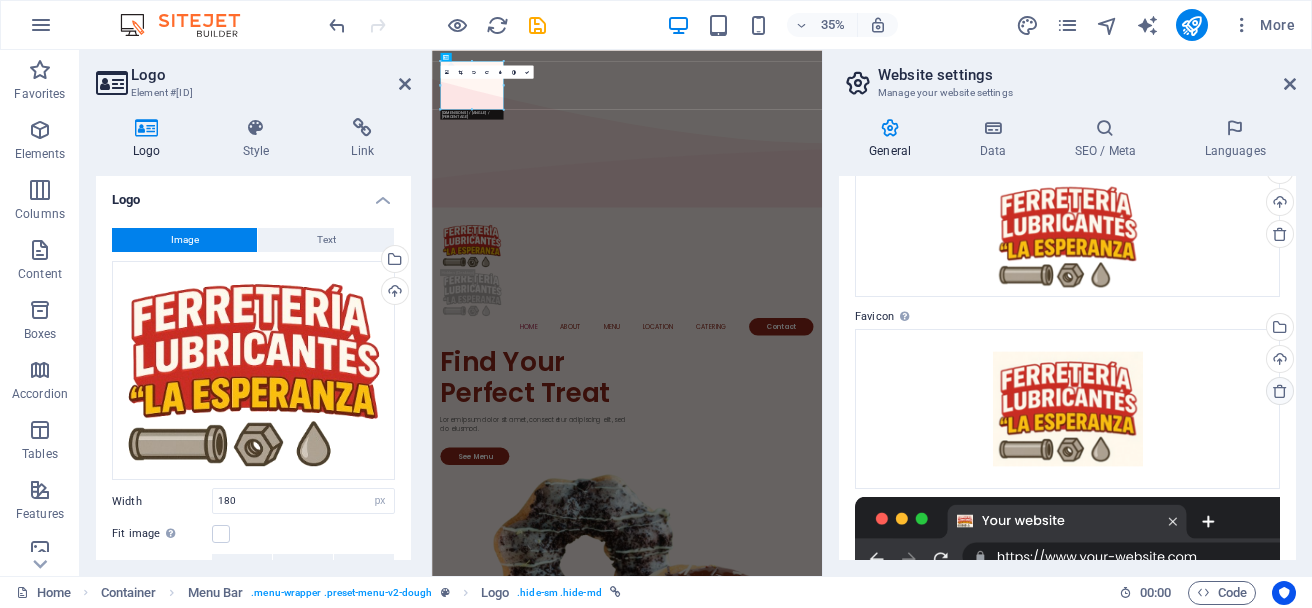 click at bounding box center [1280, 391] 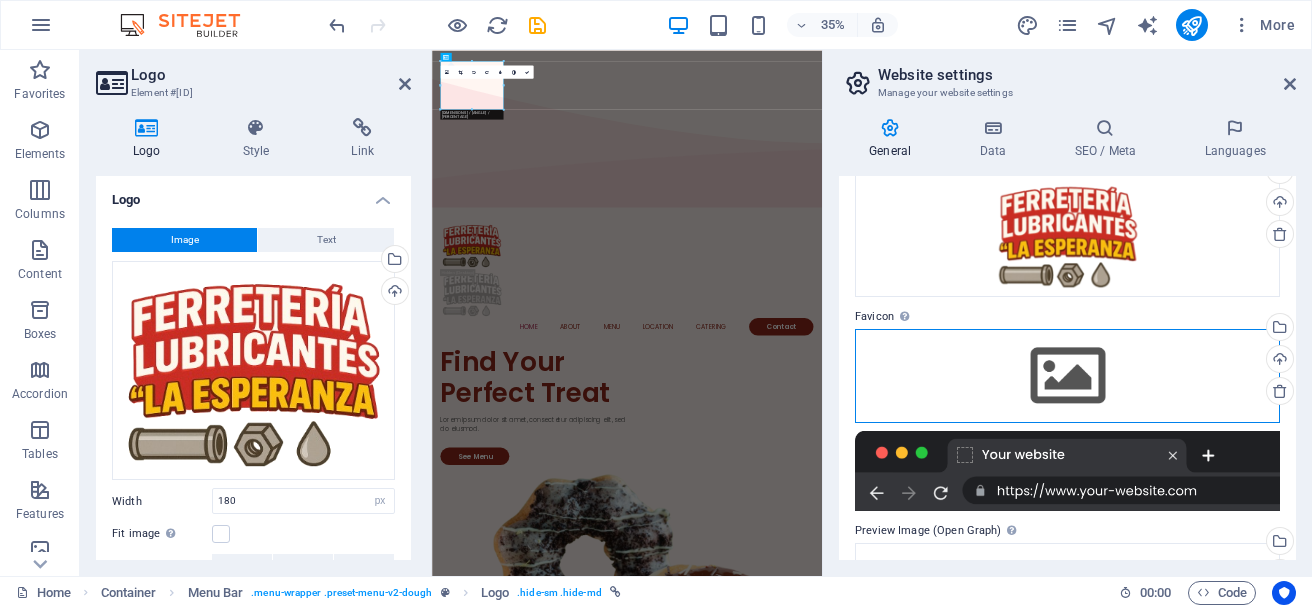 click on "Drag files here, click to choose files or select files from Files or our free stock photos & videos" at bounding box center (1067, 376) 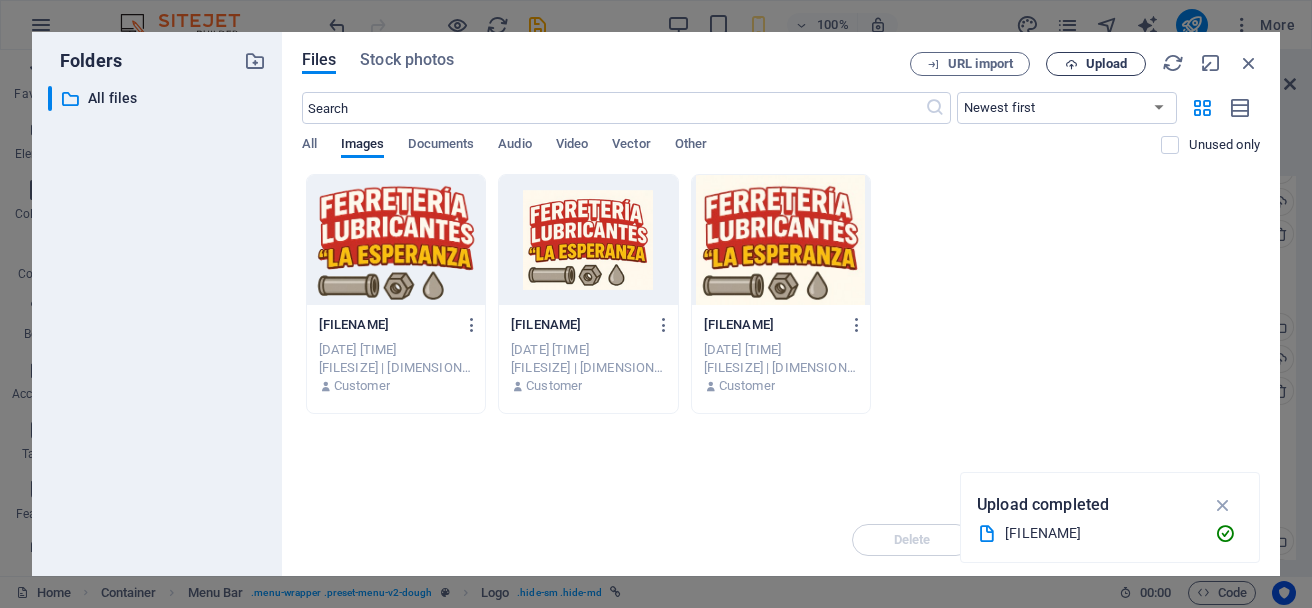 click on "Upload" at bounding box center (1096, 64) 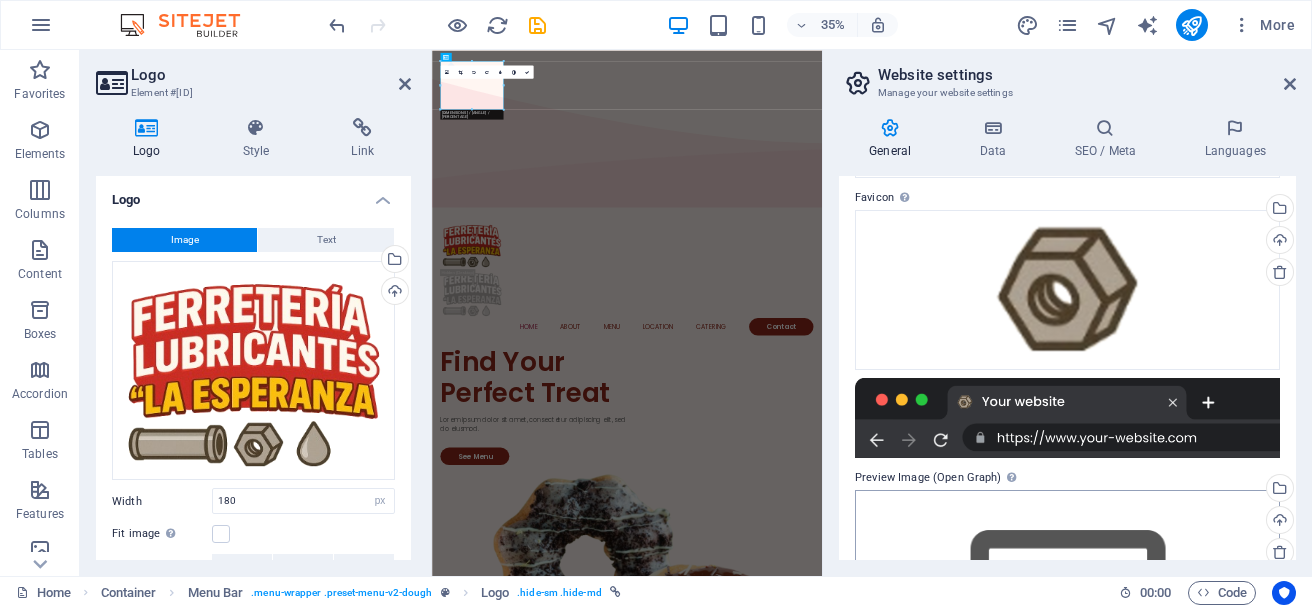 scroll, scrollTop: 194, scrollLeft: 0, axis: vertical 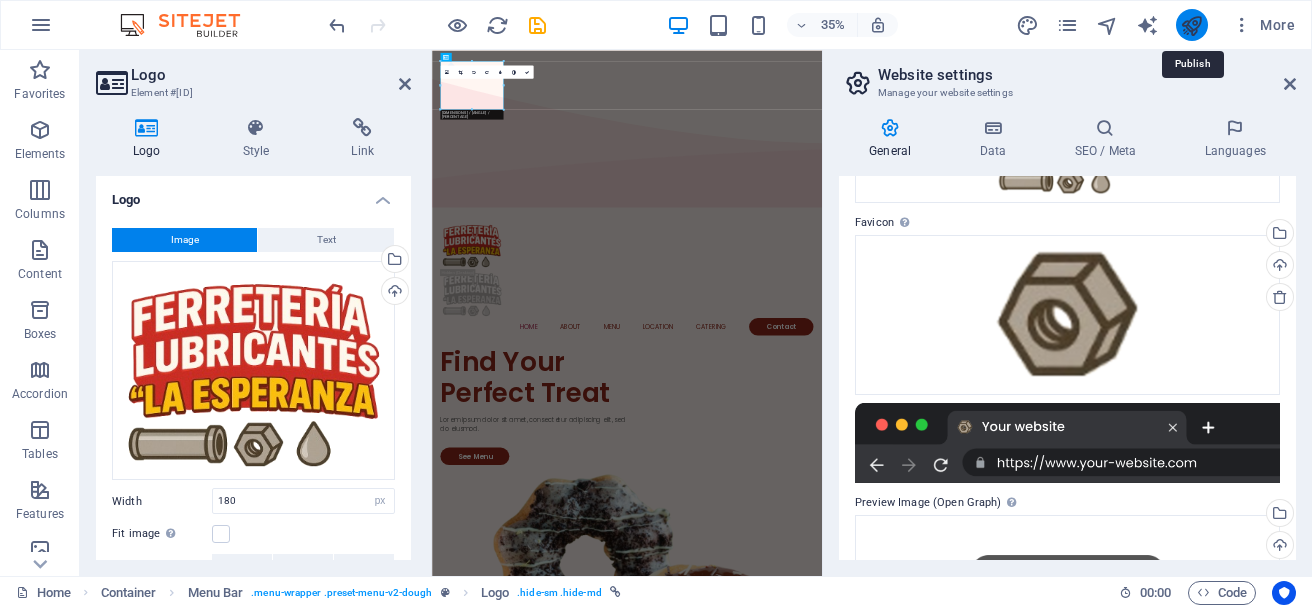 click at bounding box center (1191, 25) 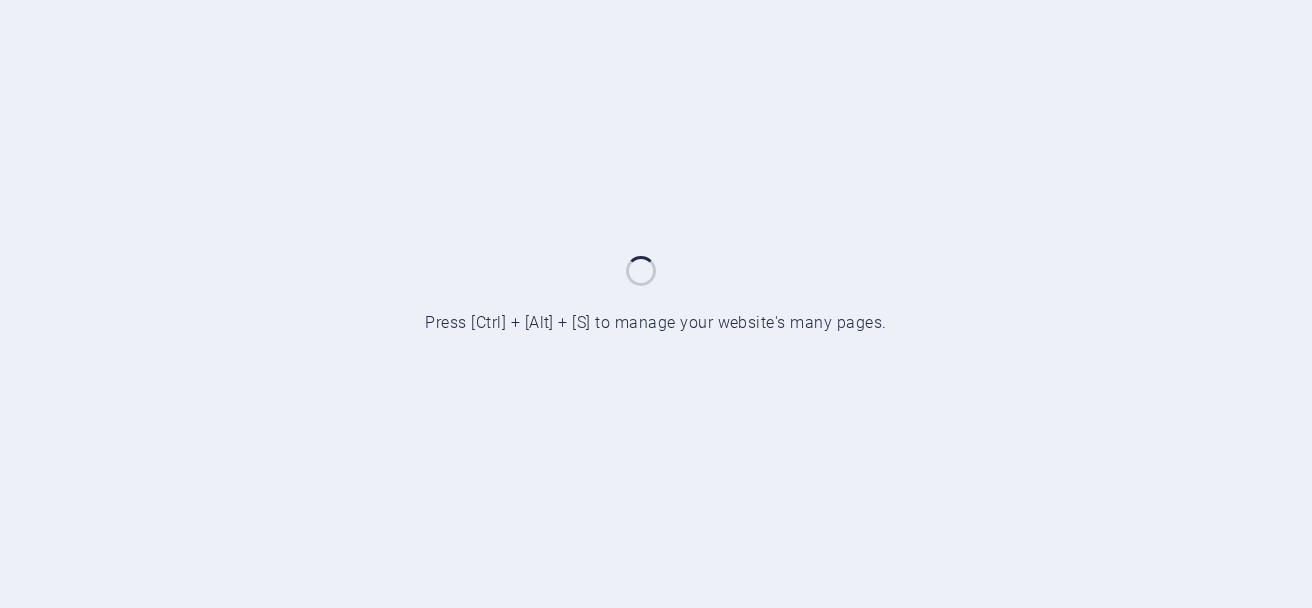 scroll, scrollTop: 0, scrollLeft: 0, axis: both 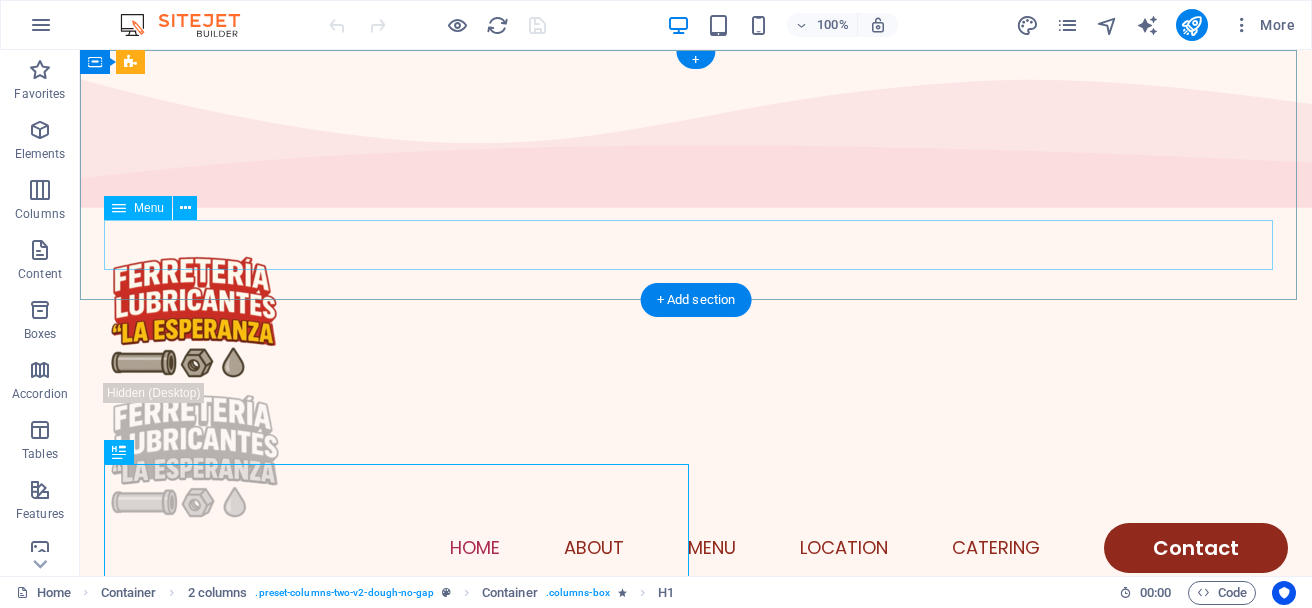 click on "Home About Menu Location Catering Contact" at bounding box center (696, 548) 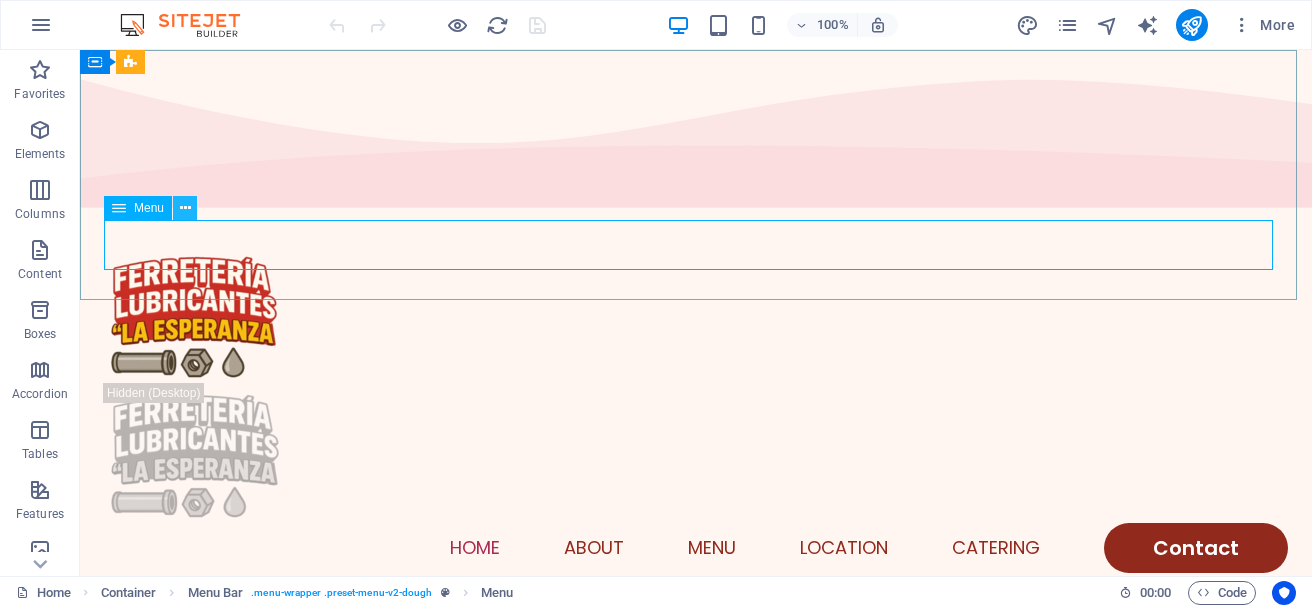 click at bounding box center (185, 208) 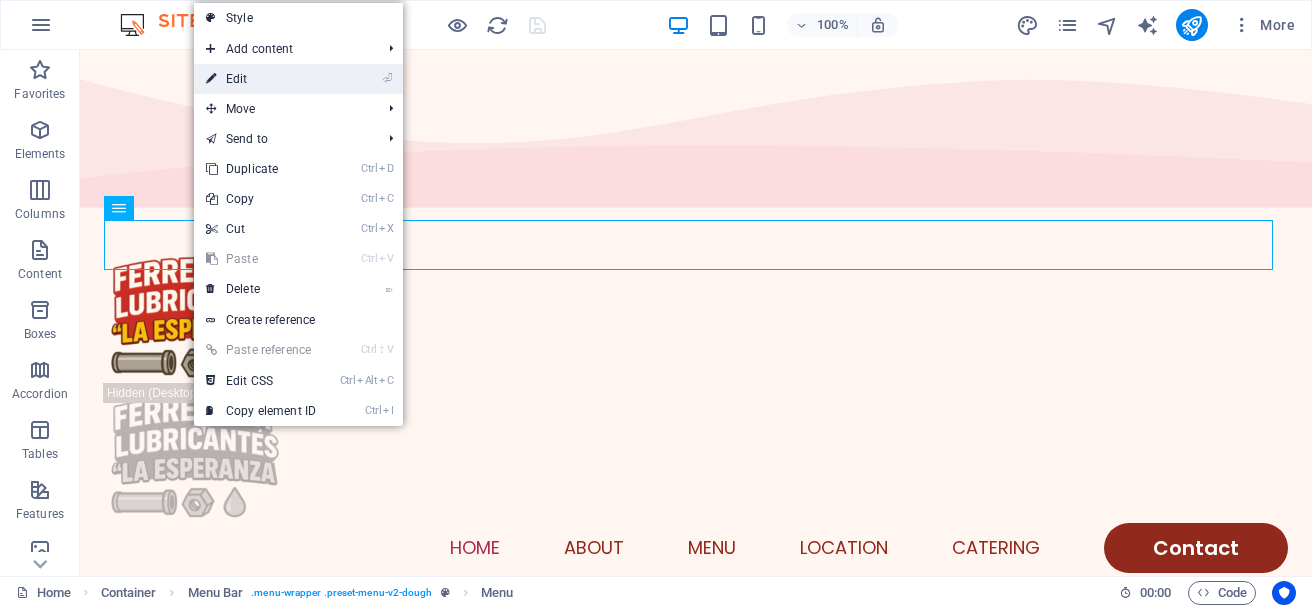 click on "⏎  Edit" at bounding box center (261, 79) 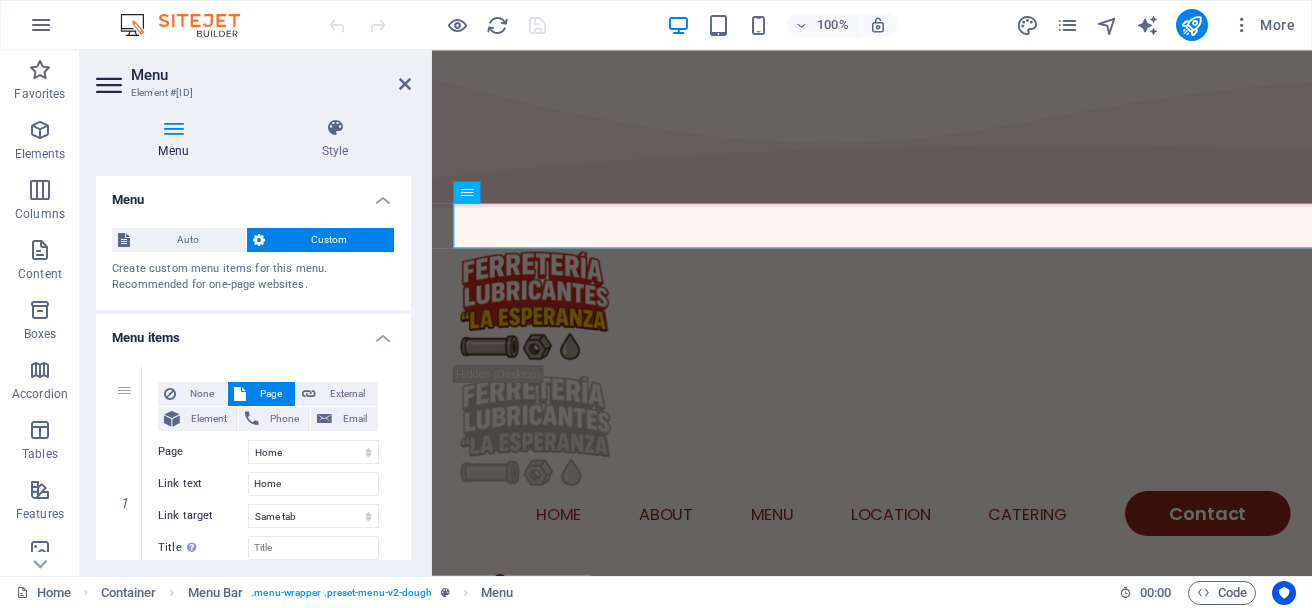 click on "Home About Menu Location Catering Contact" at bounding box center [921, 565] 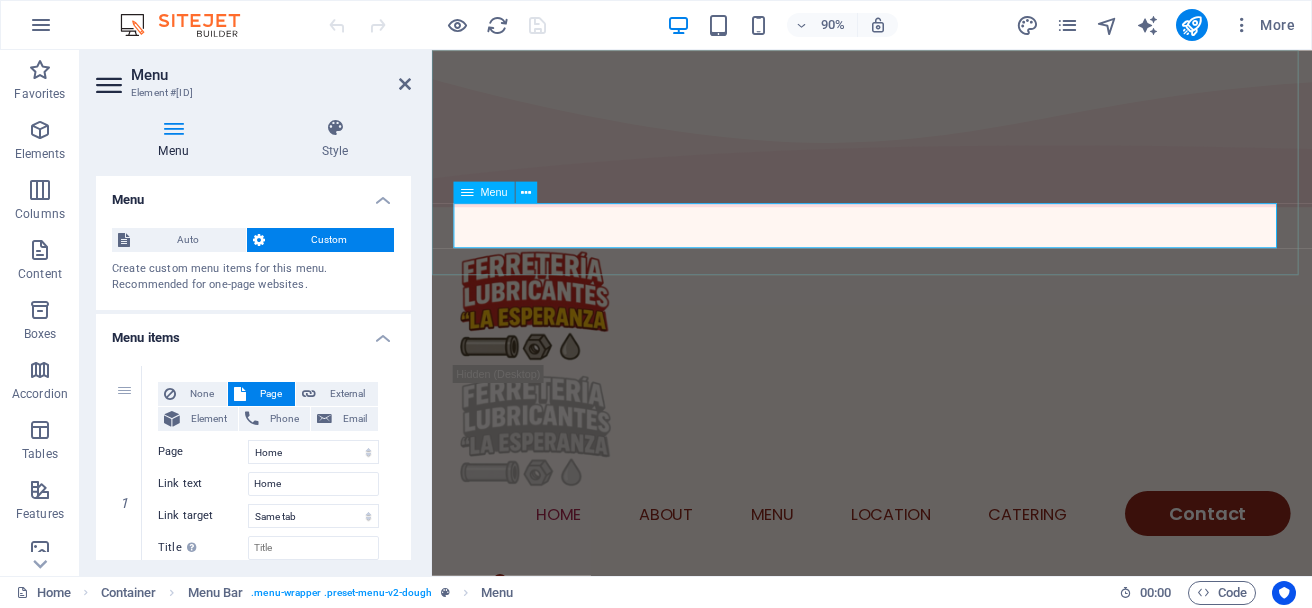 click on "Home About Menu Location Catering Contact" at bounding box center [921, 565] 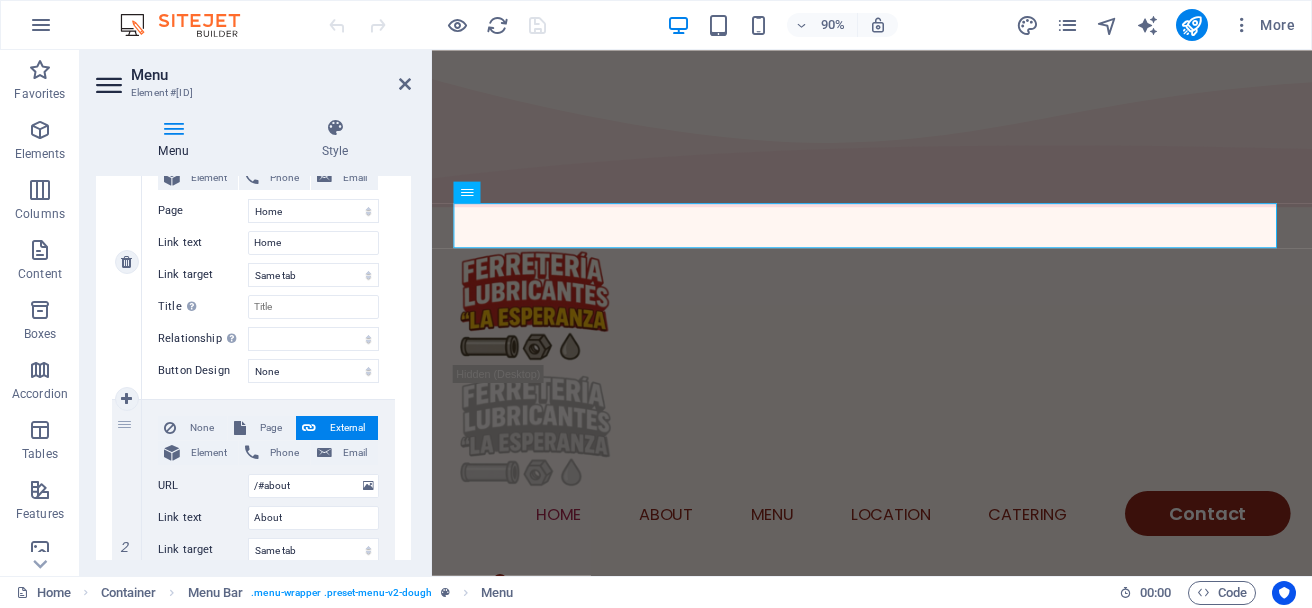 scroll, scrollTop: 300, scrollLeft: 0, axis: vertical 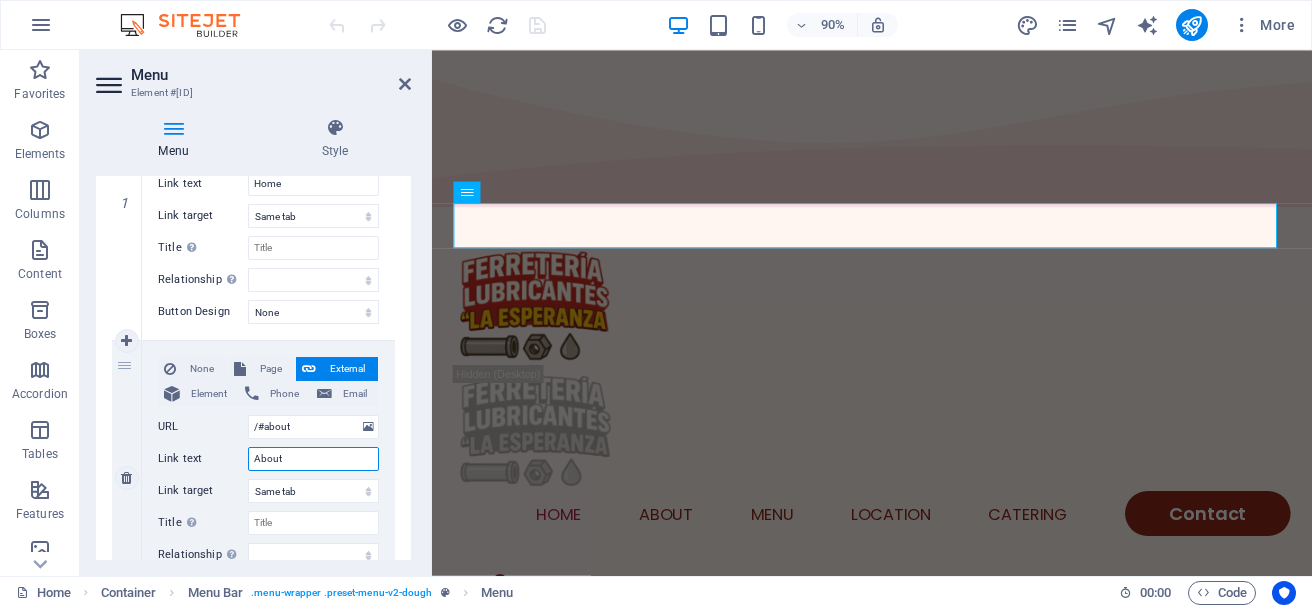 click on "About" at bounding box center (313, 459) 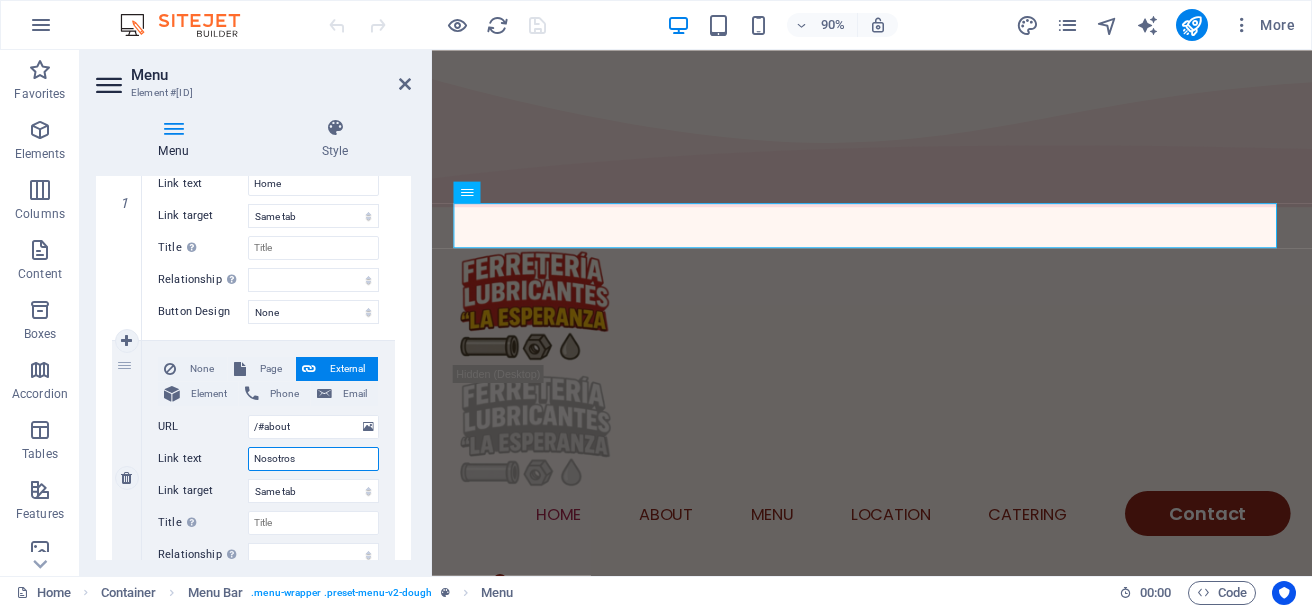 type on "Nosotros" 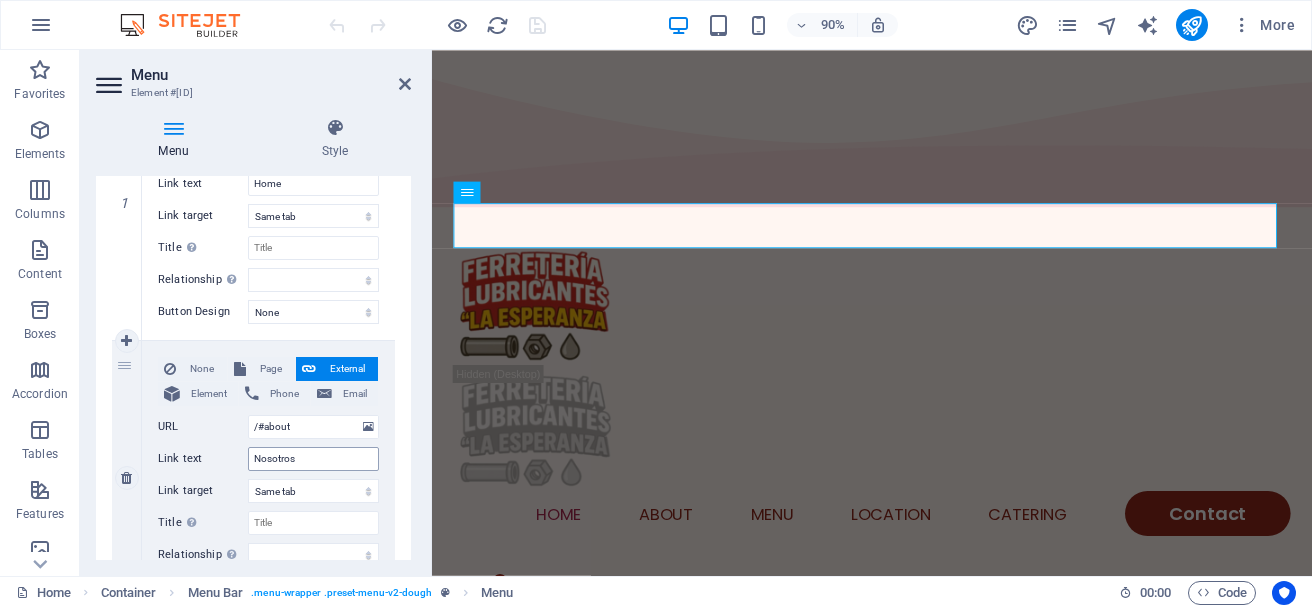 select 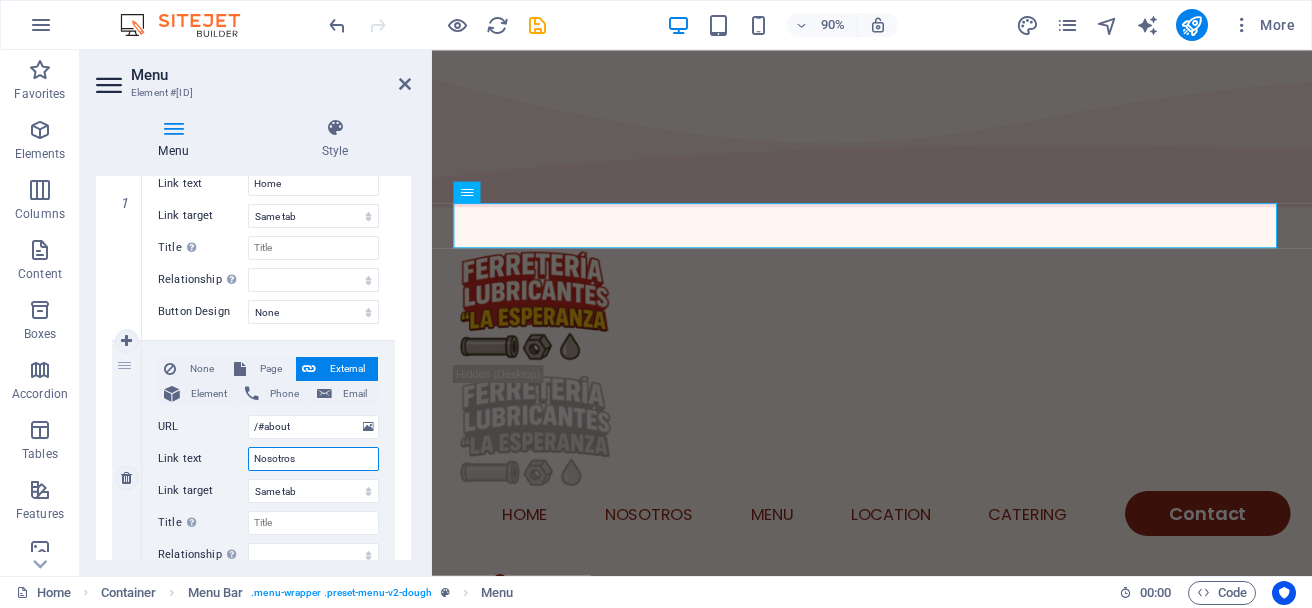 type on "Nosotros" 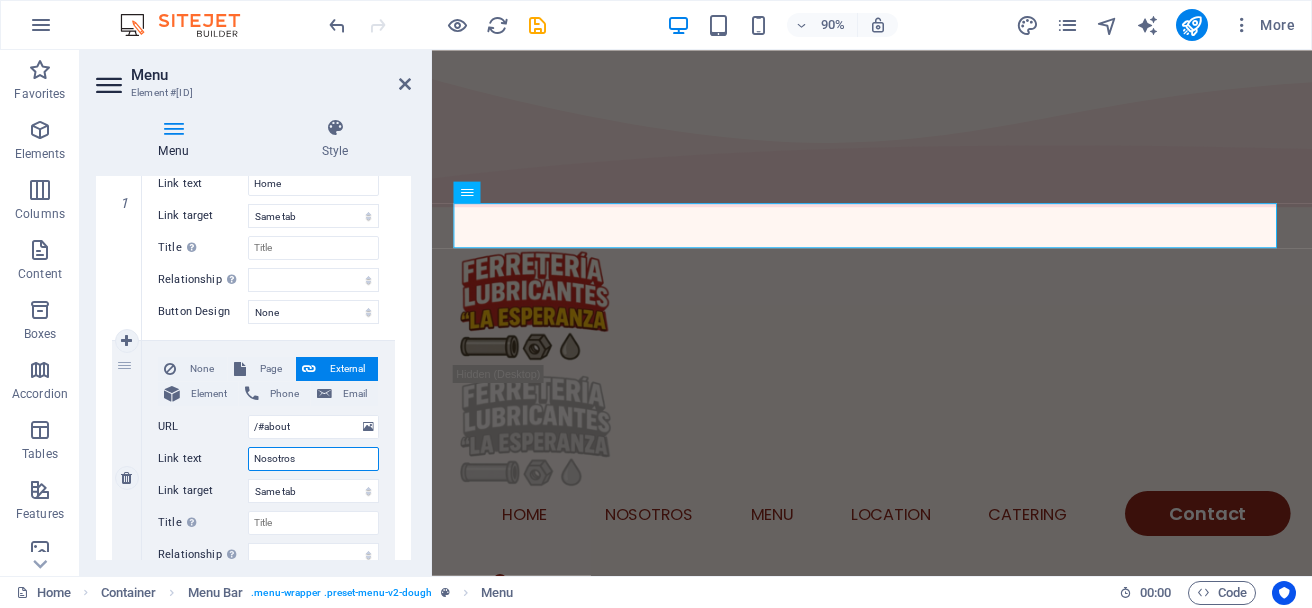 type on "Nosotros" 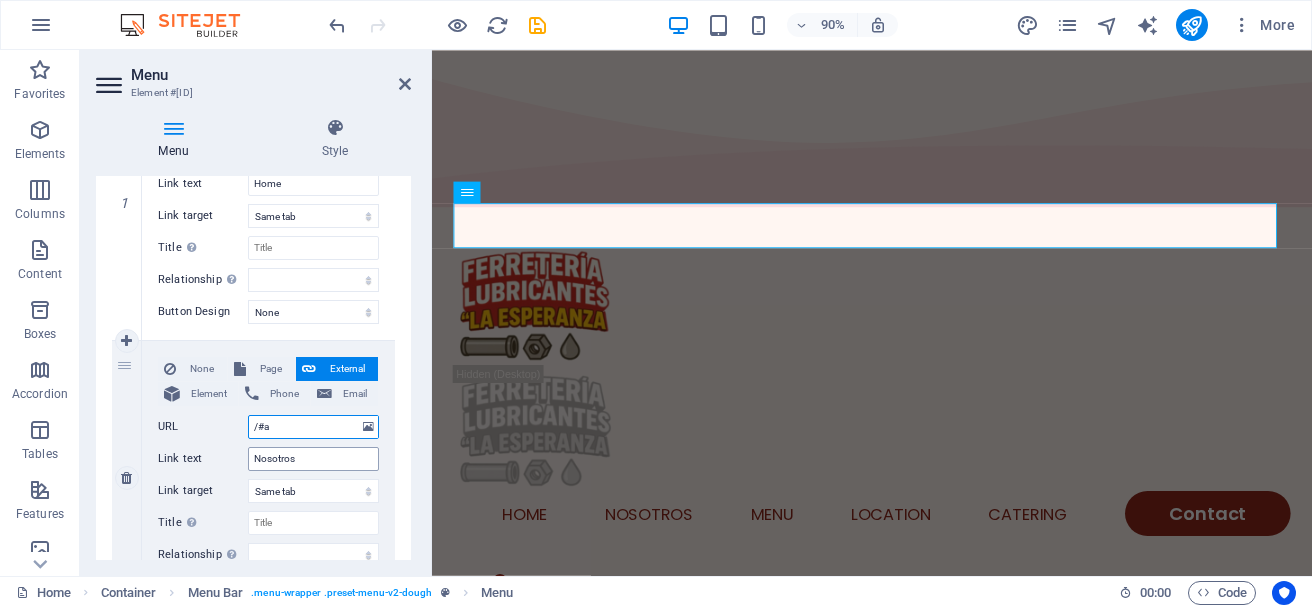 type on "/#" 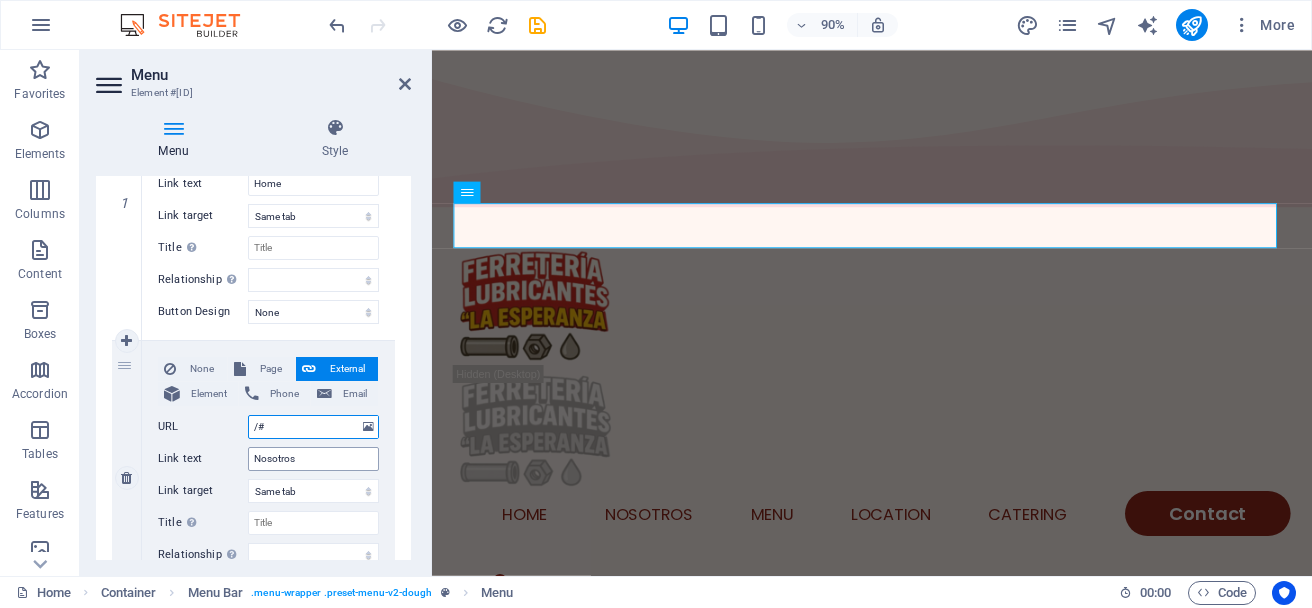 select 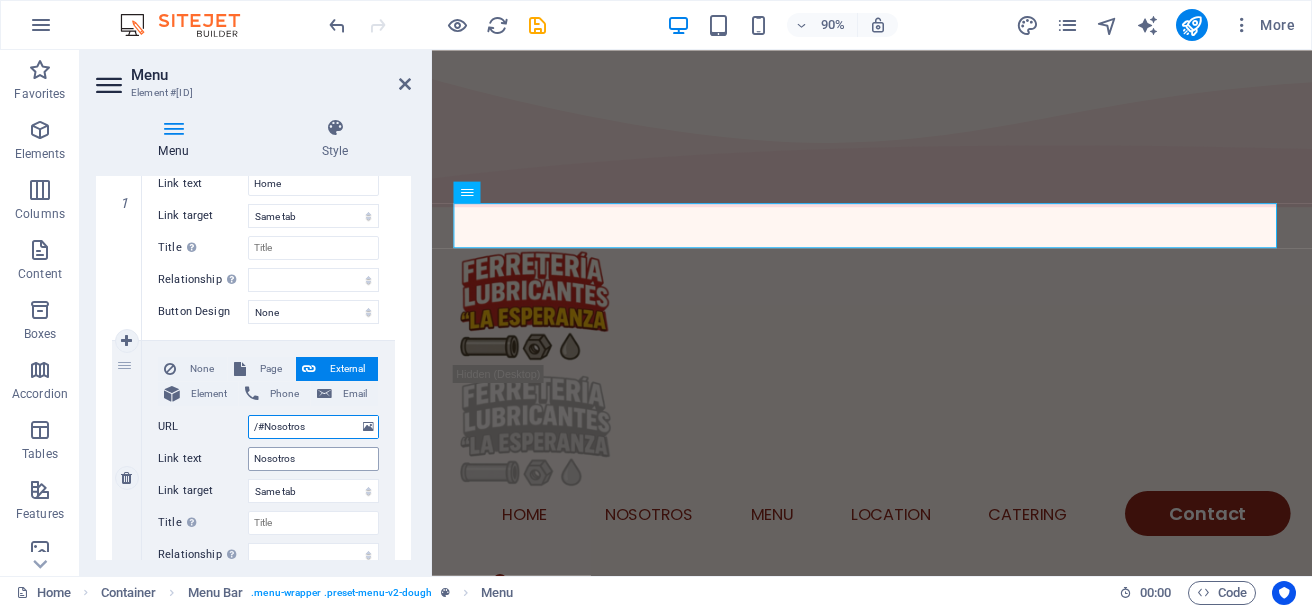 type on "/#Nosotros" 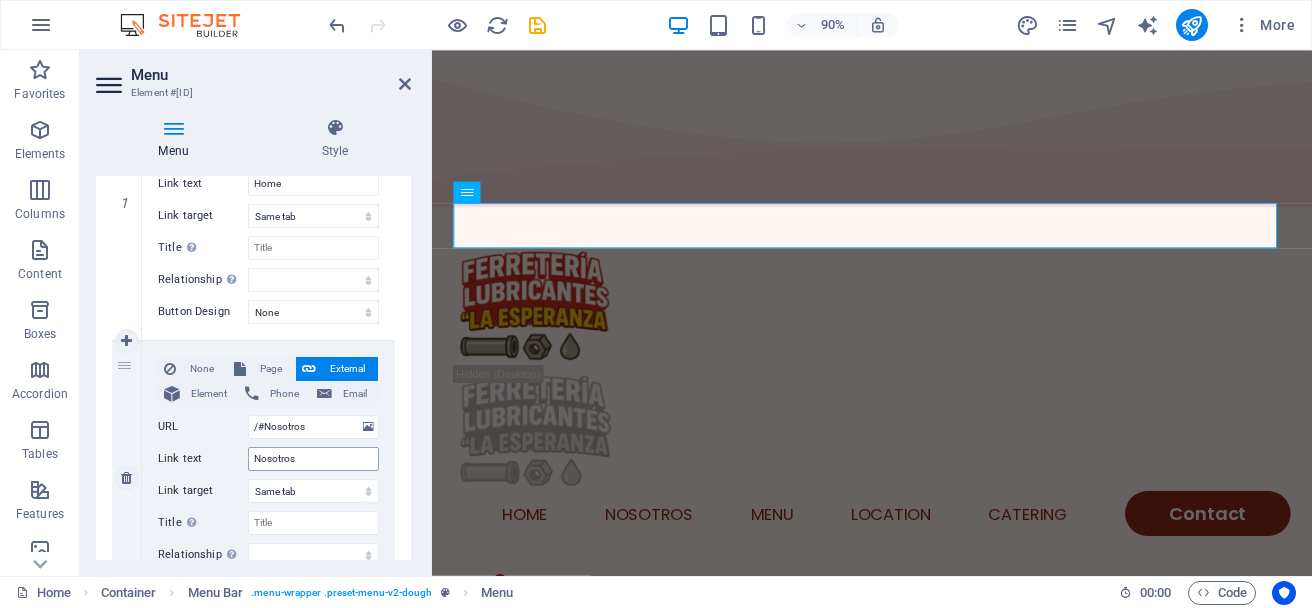 select 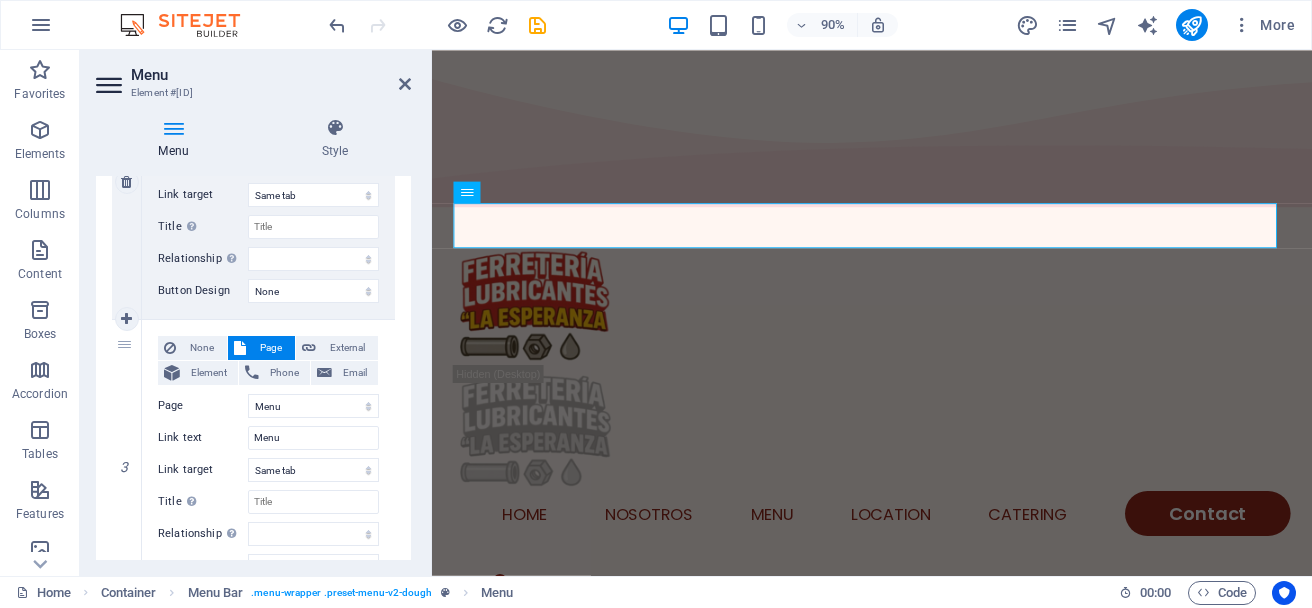 scroll, scrollTop: 600, scrollLeft: 0, axis: vertical 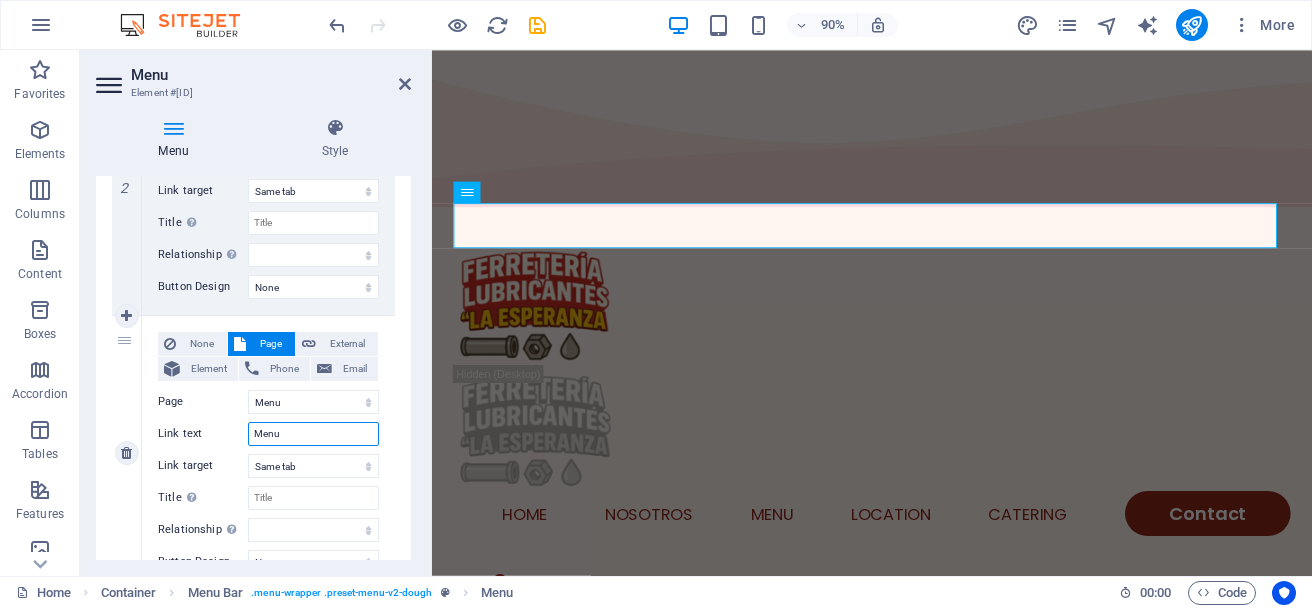 click on "Menu" at bounding box center [313, 434] 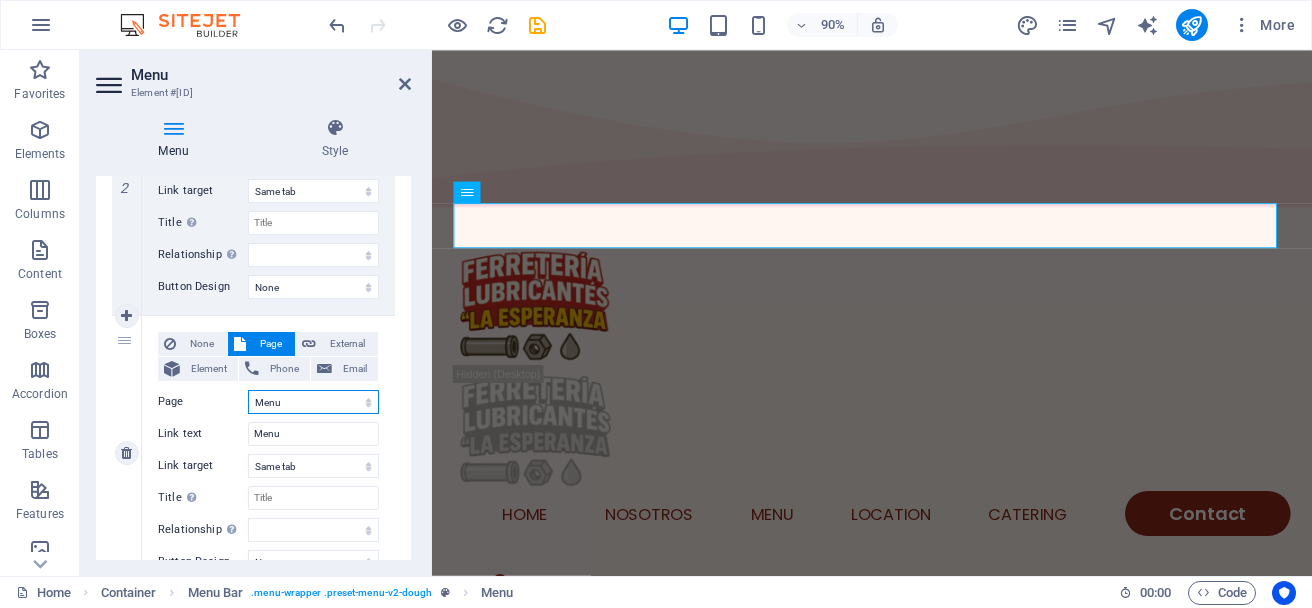 click on "Home Menu Contact Legal Notice Privacy" at bounding box center (313, 402) 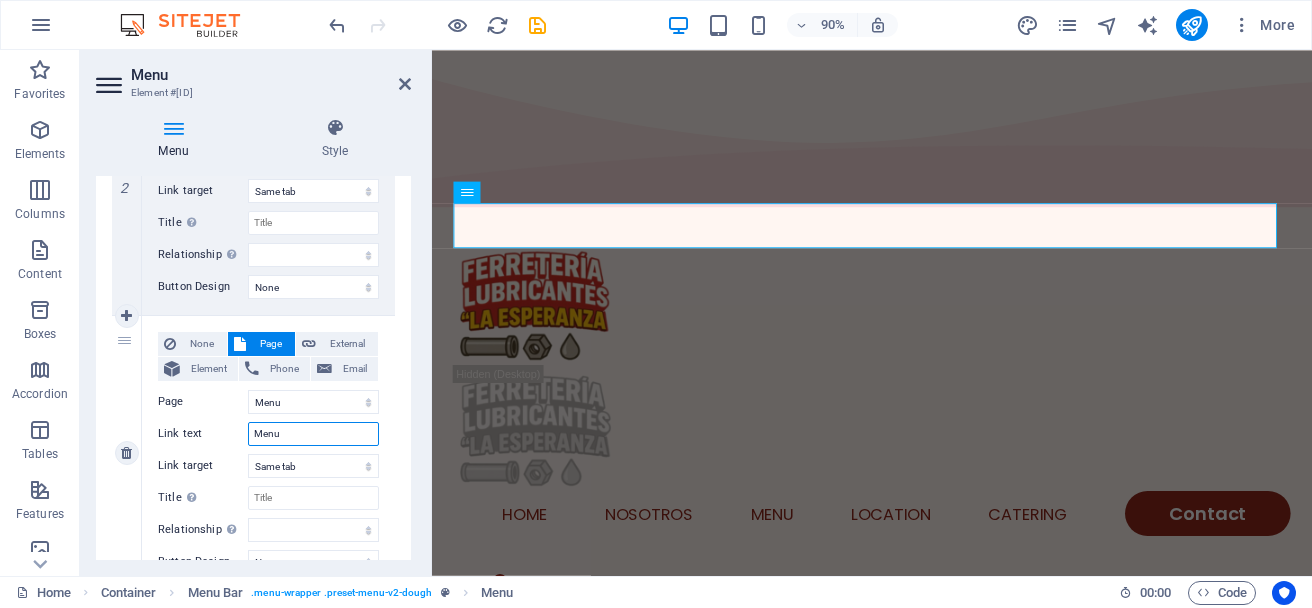 click on "Menu" at bounding box center [313, 434] 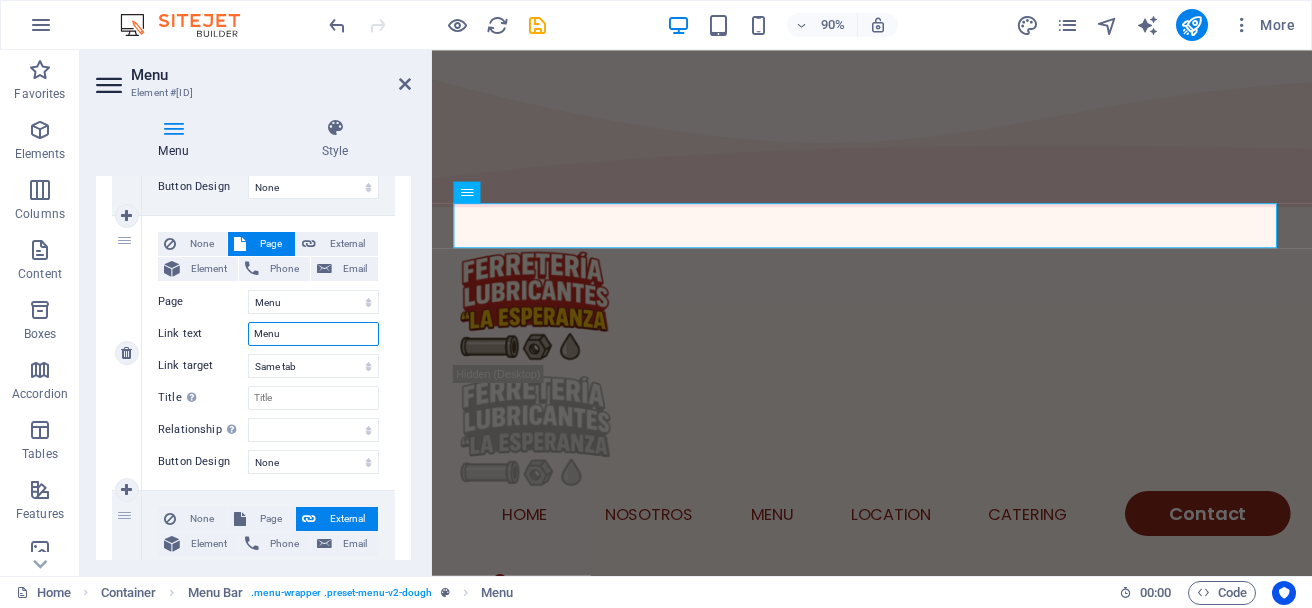 scroll, scrollTop: 400, scrollLeft: 0, axis: vertical 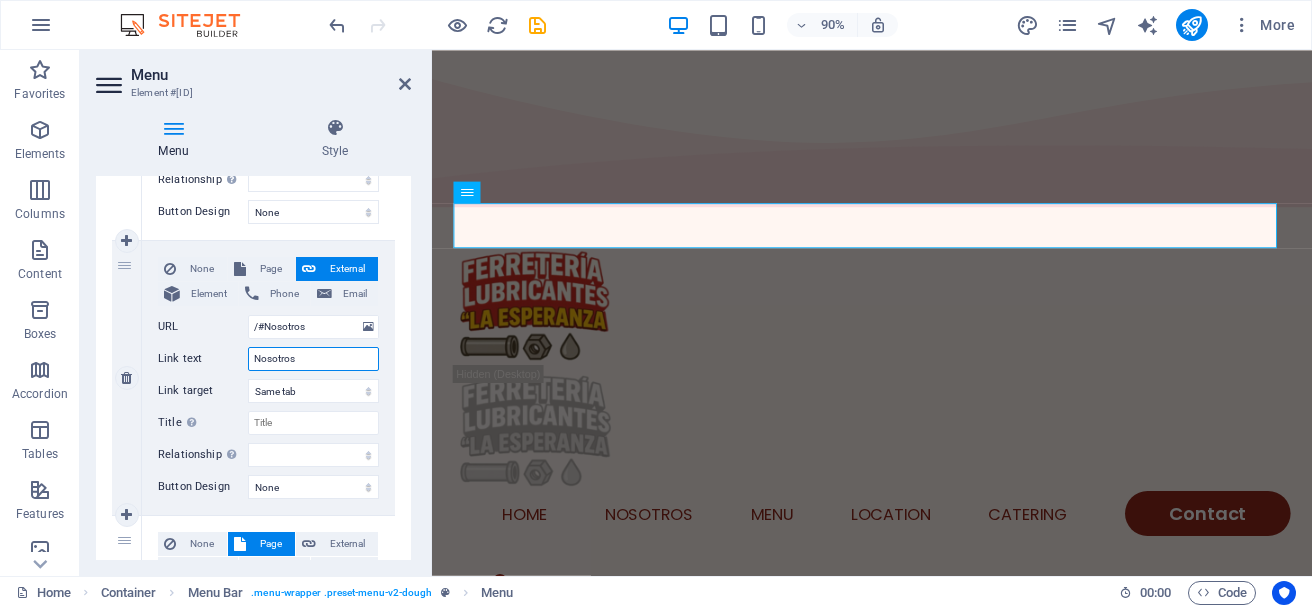 click on "Nosotros" at bounding box center (313, 359) 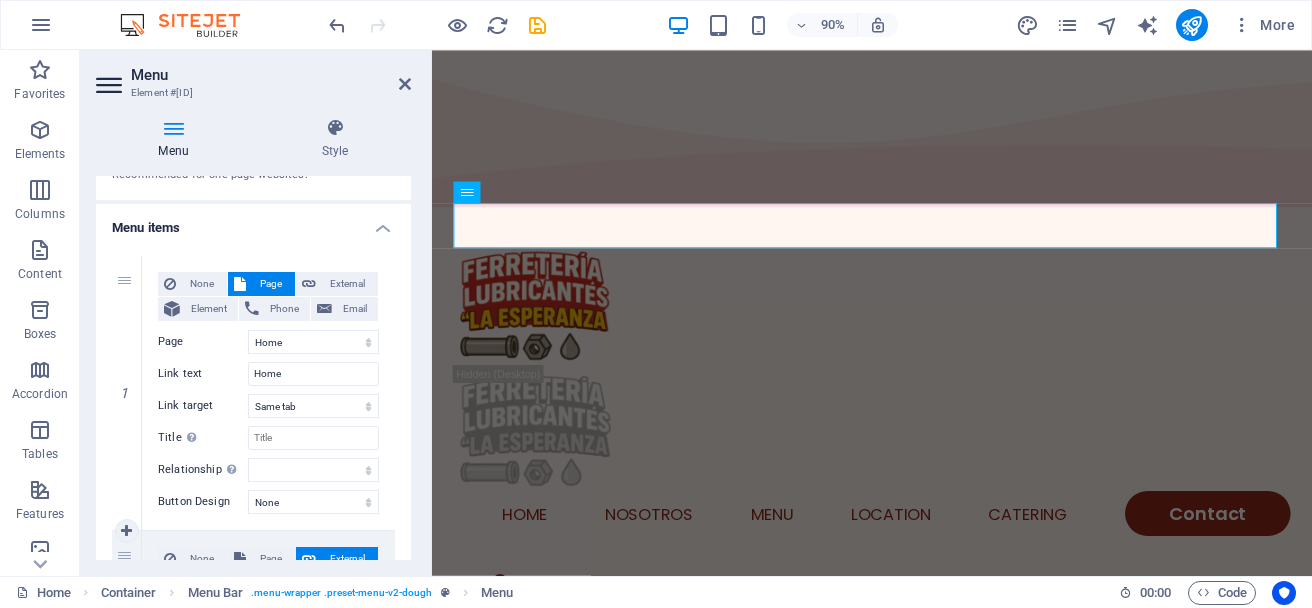 scroll, scrollTop: 100, scrollLeft: 0, axis: vertical 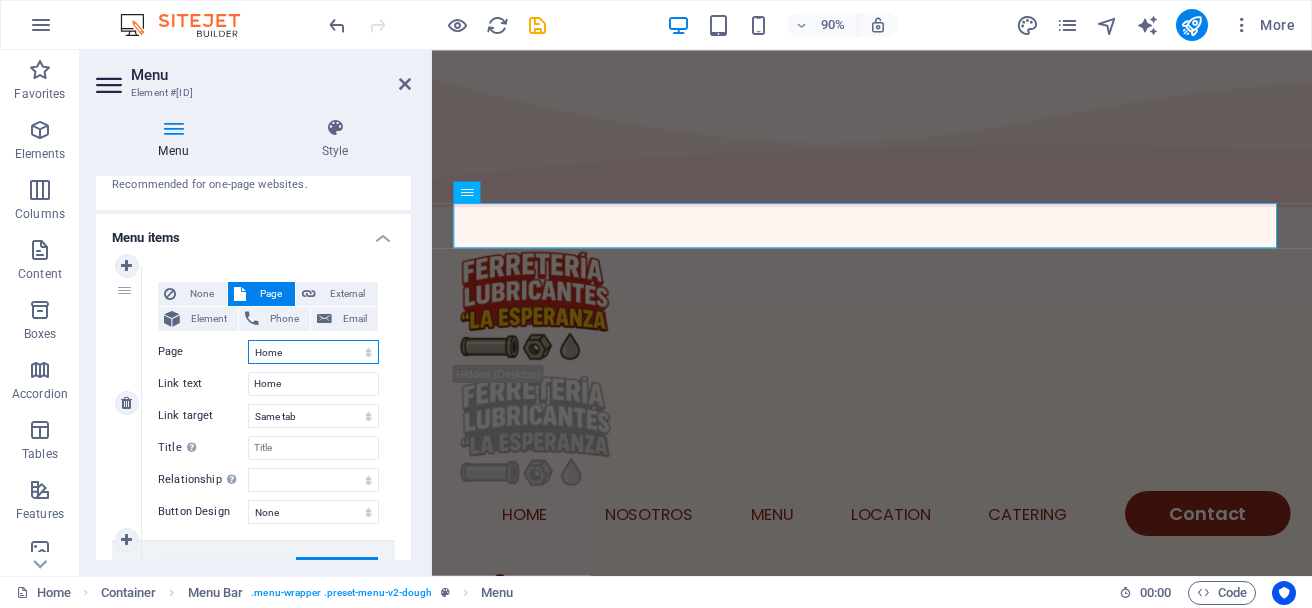 click on "Home Menu Contact Legal Notice Privacy" at bounding box center (313, 352) 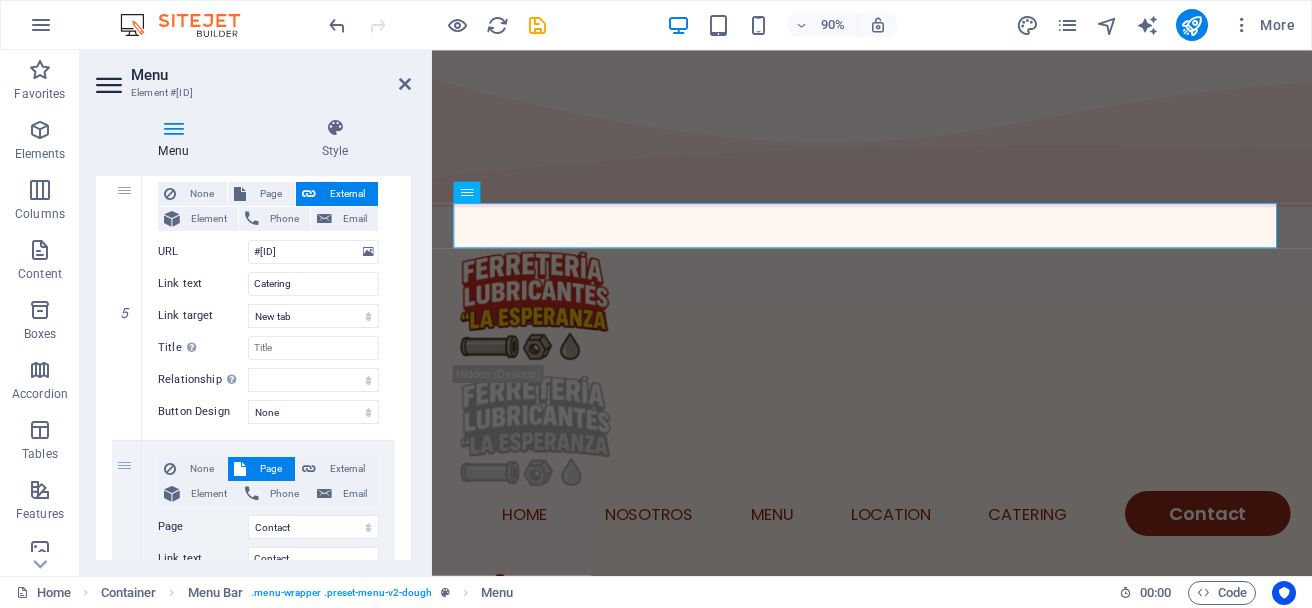 scroll, scrollTop: 1400, scrollLeft: 0, axis: vertical 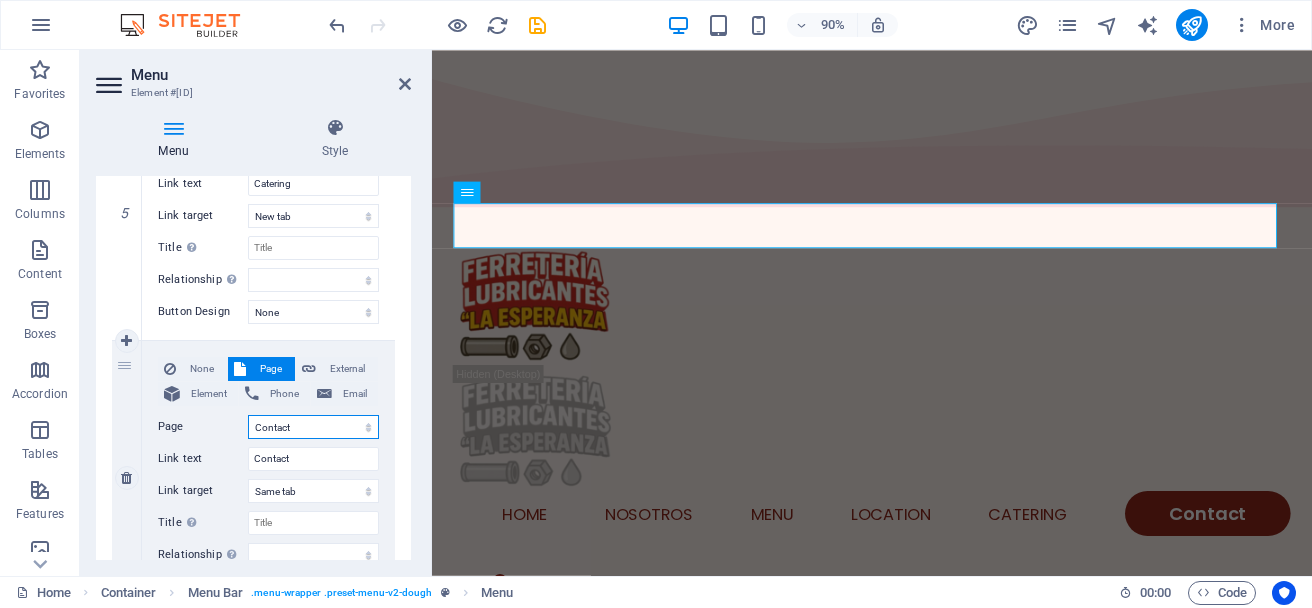 click on "Home Menu Contact Legal Notice Privacy" at bounding box center [313, 427] 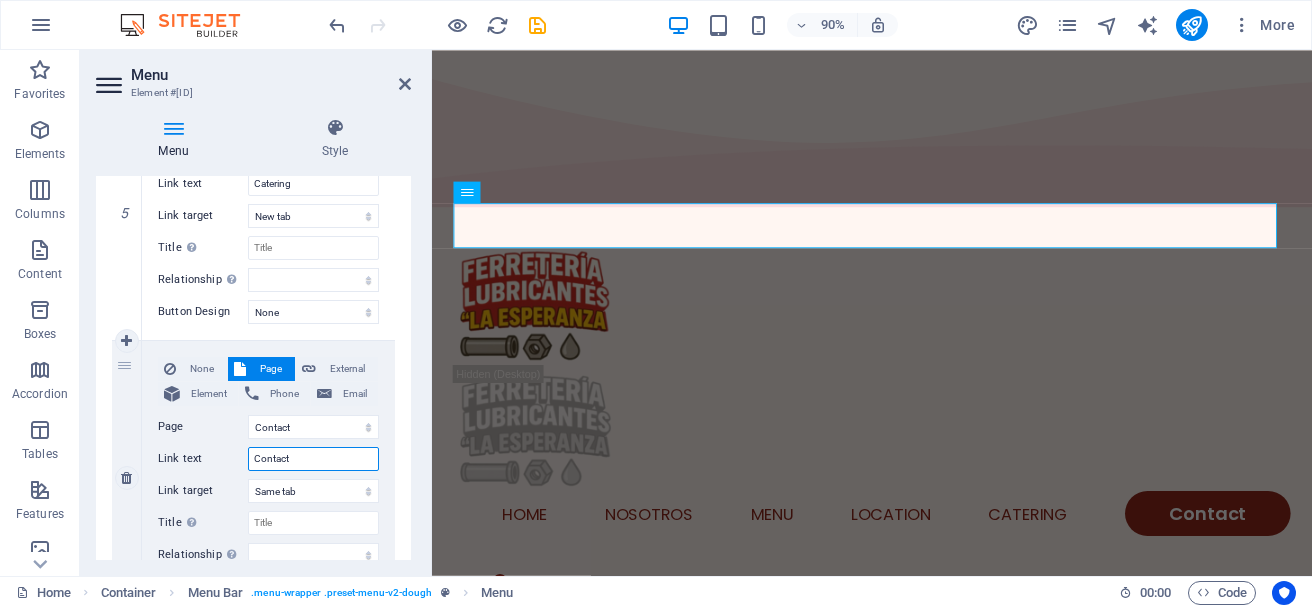 click on "Contact" at bounding box center (313, 459) 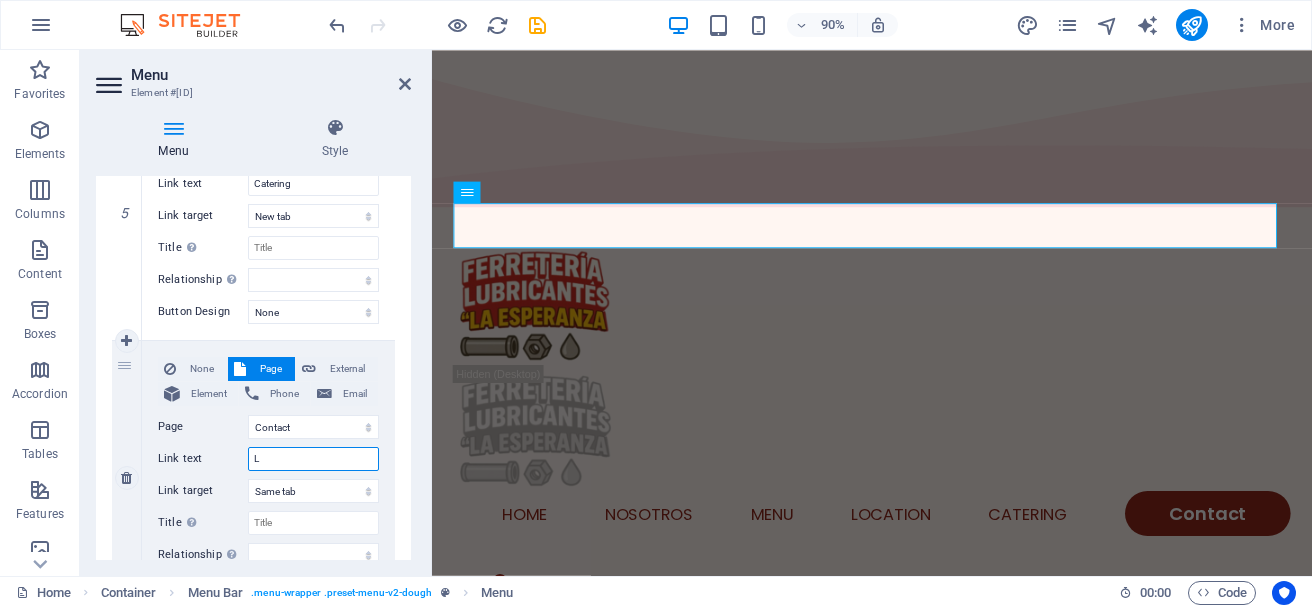 select 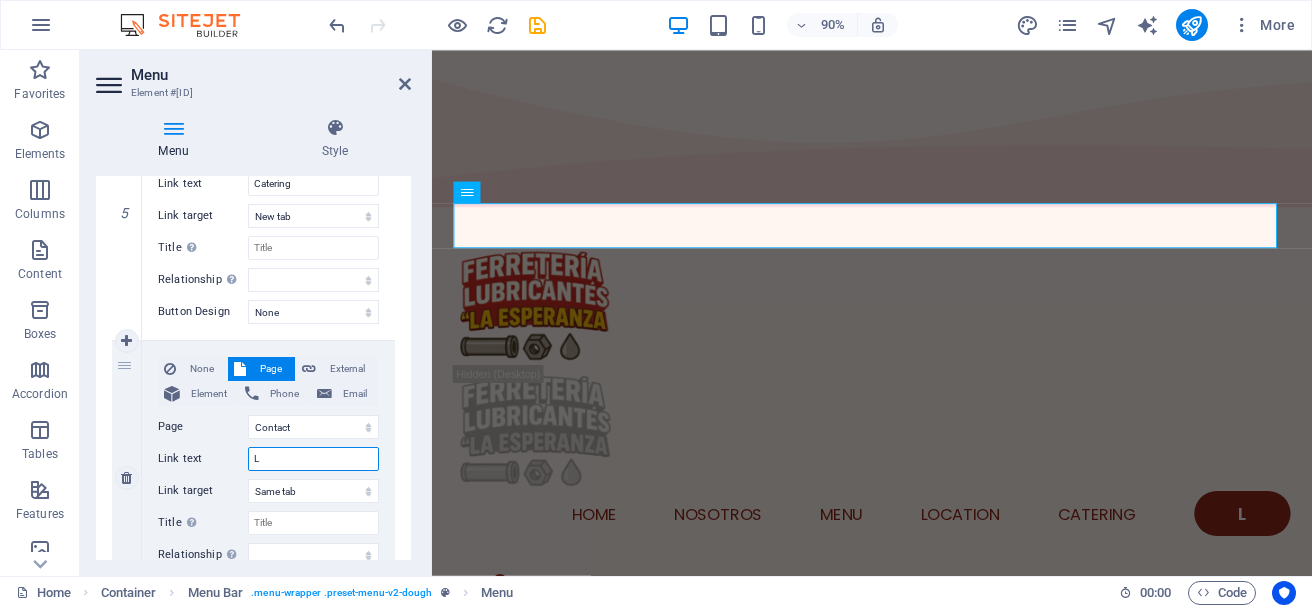 type 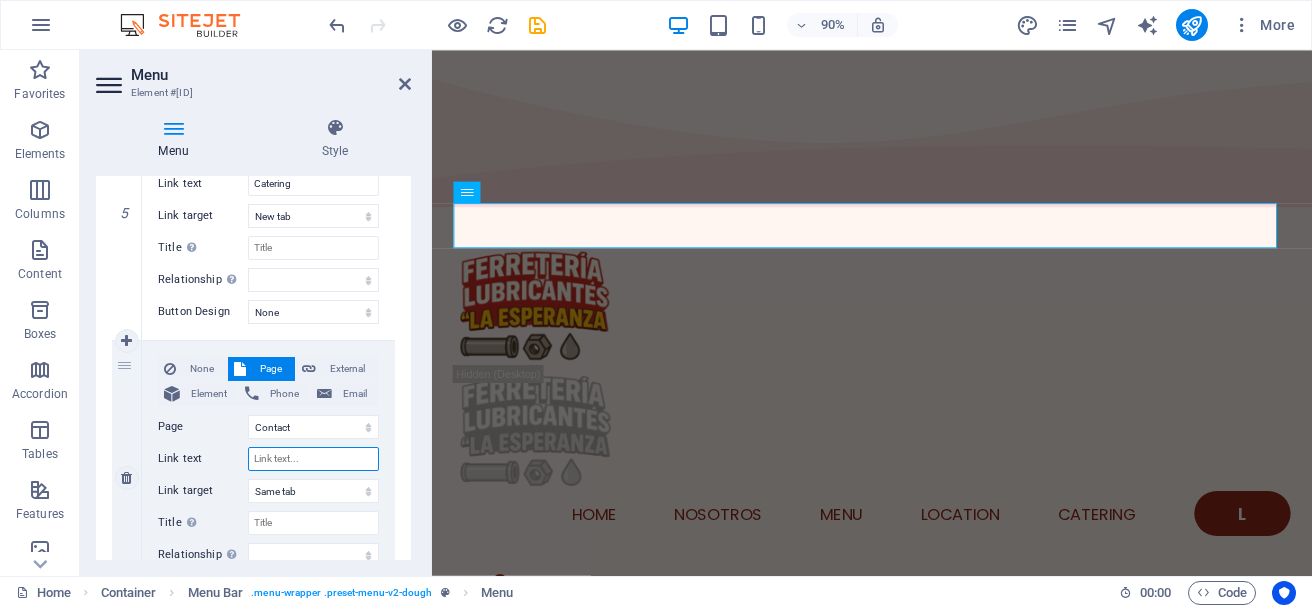 select 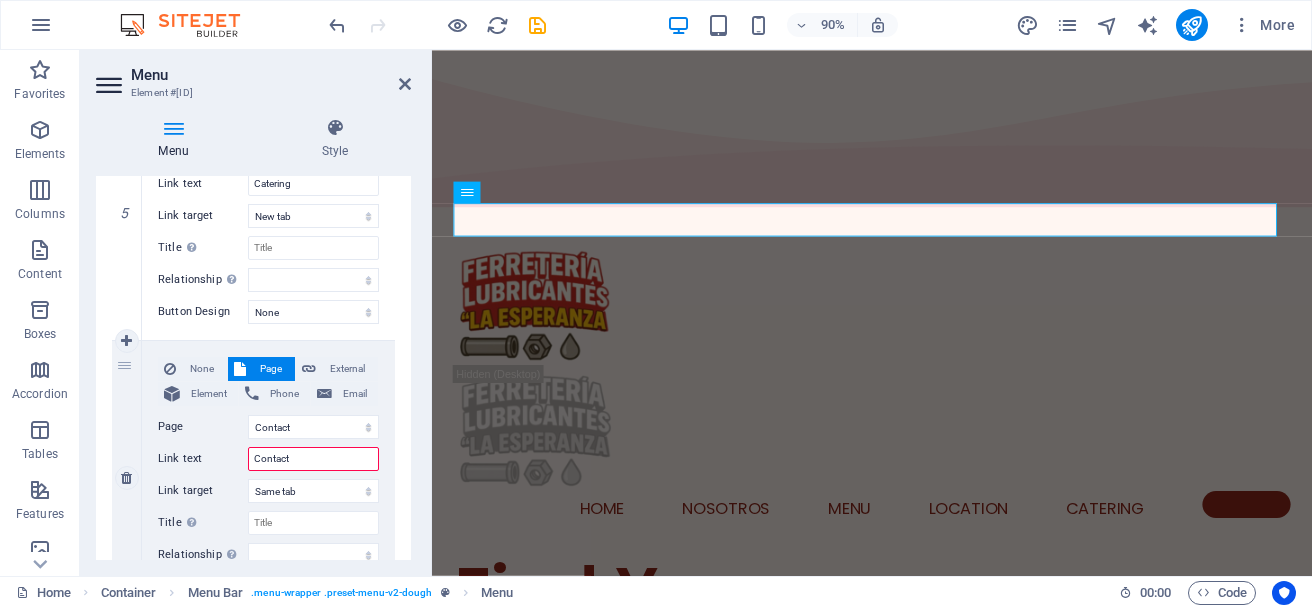 type on "Contacto" 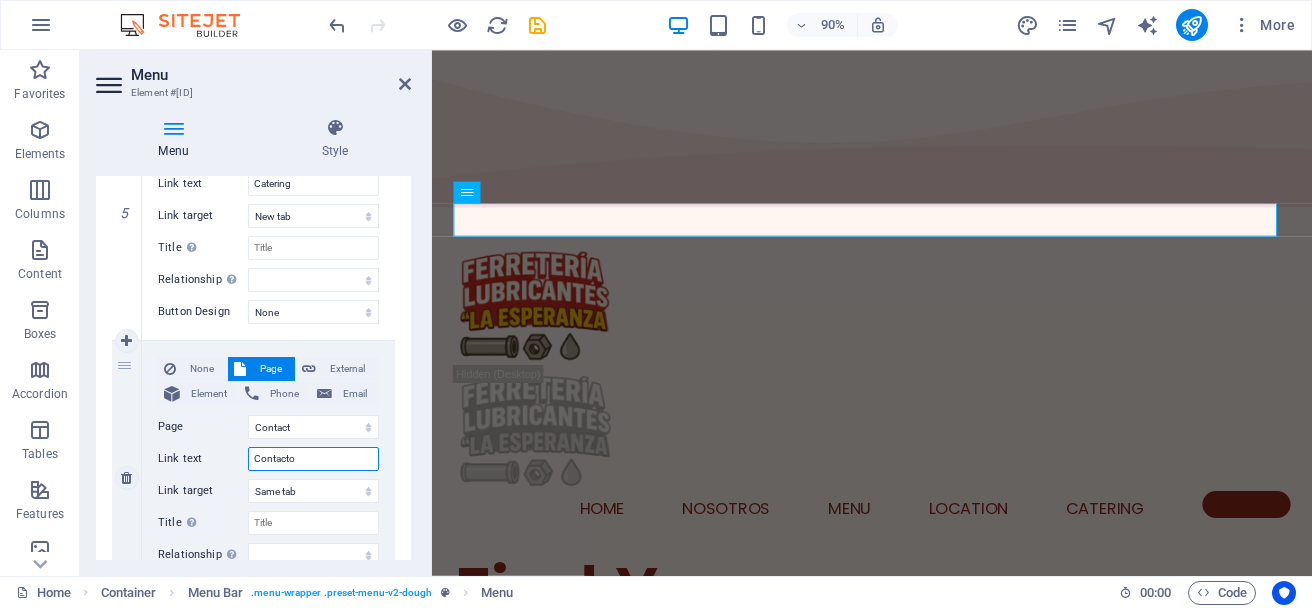 select 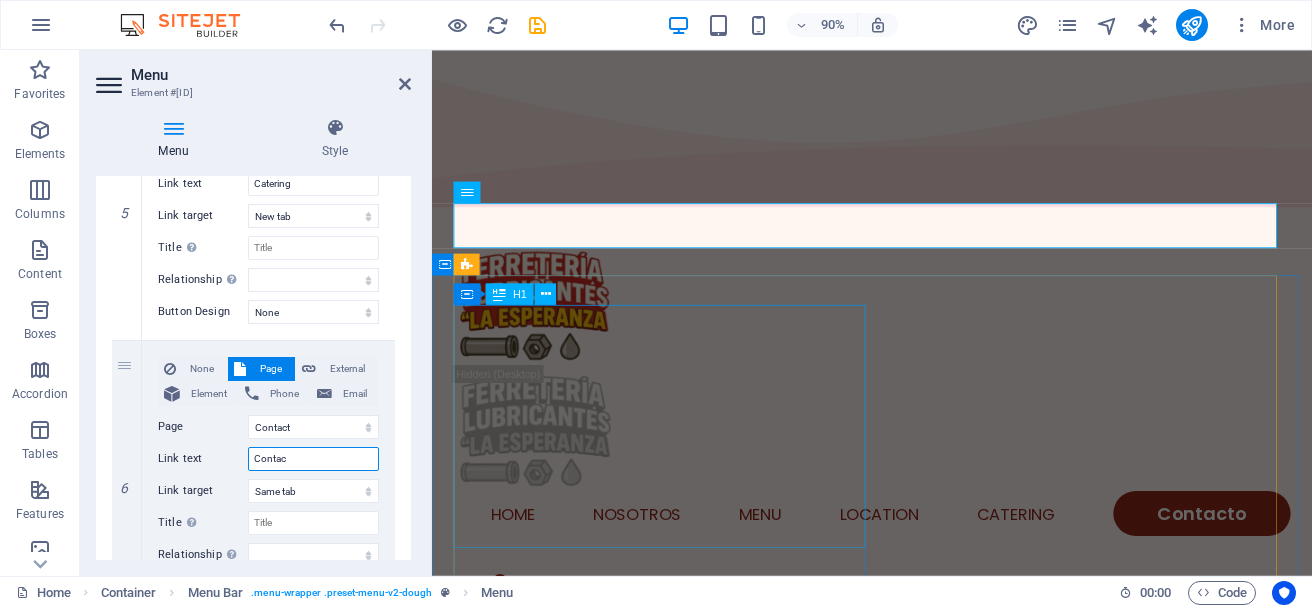 type on "Conta" 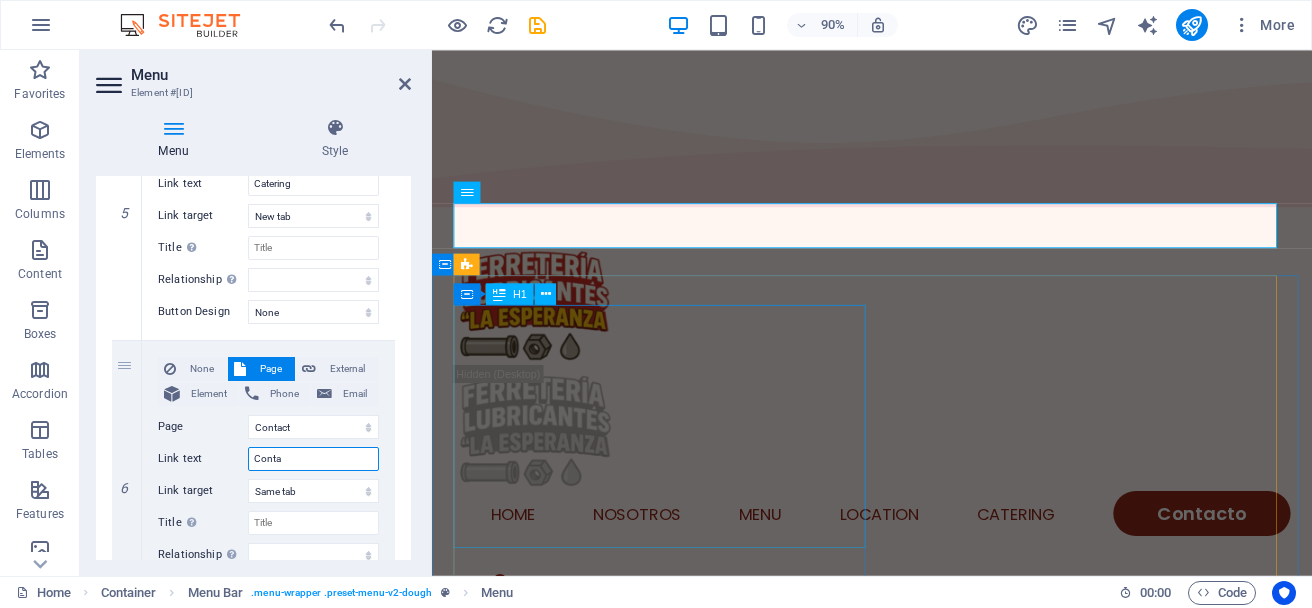 select 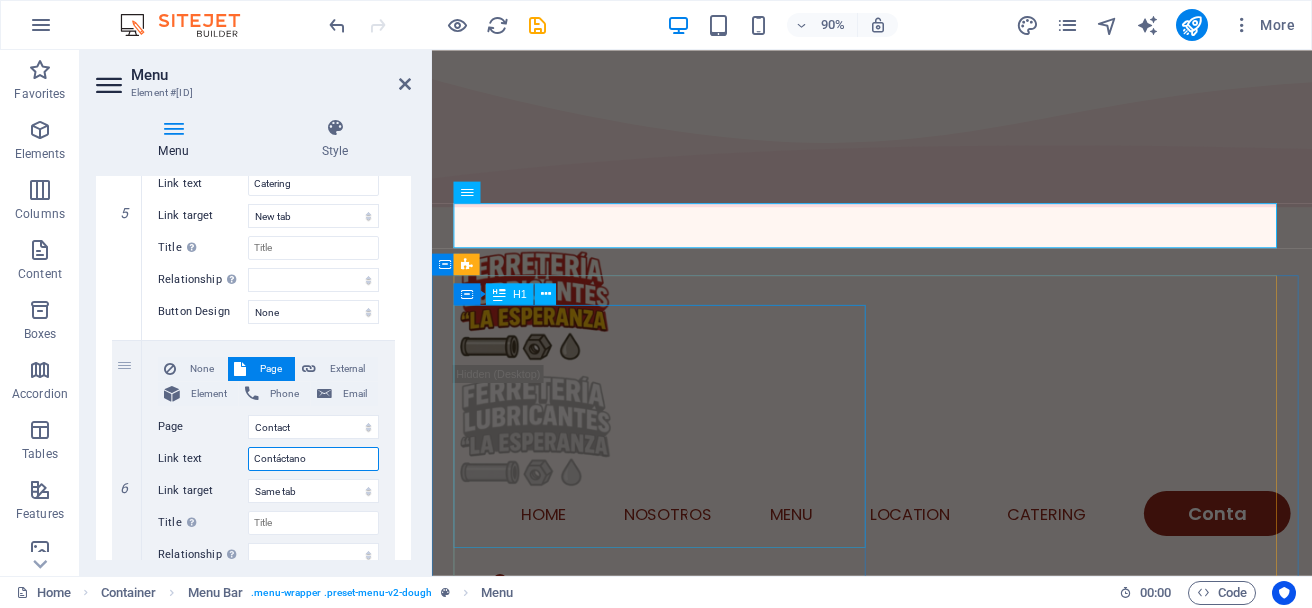 type on "Contáctanos" 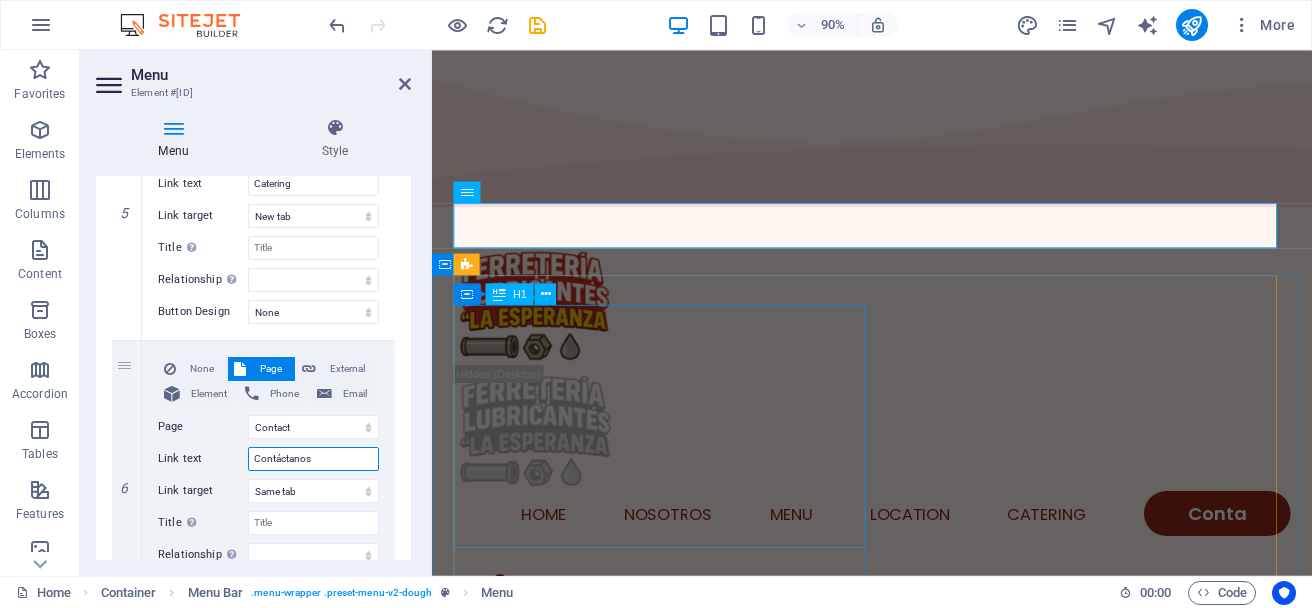select 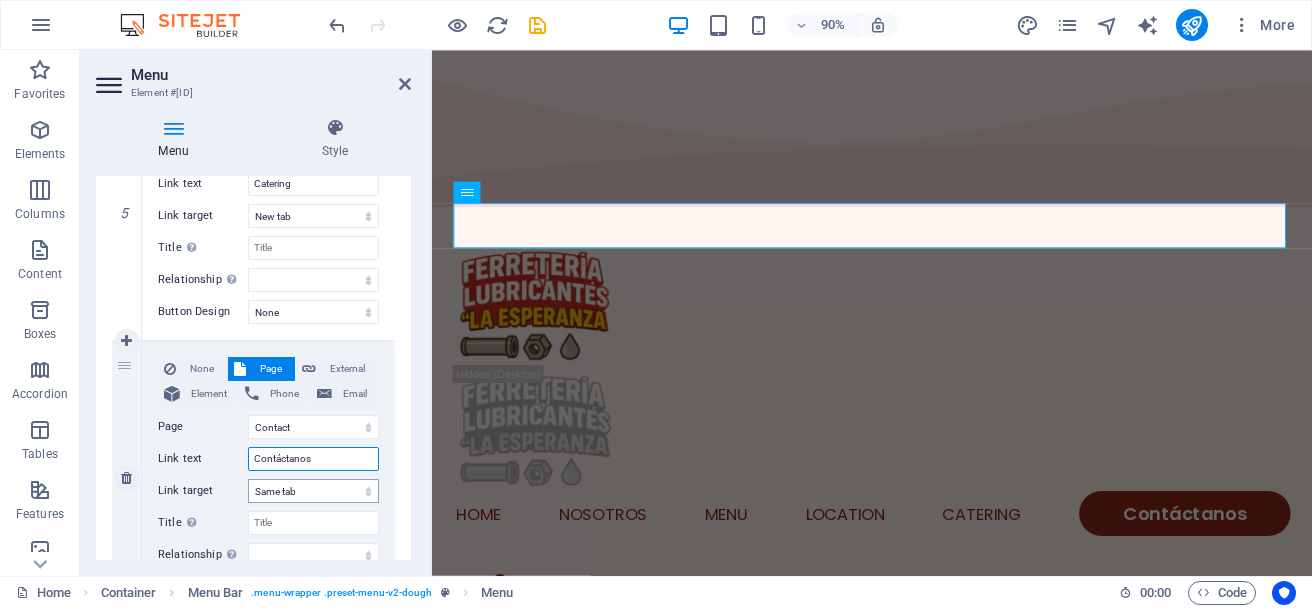 scroll, scrollTop: 1511, scrollLeft: 0, axis: vertical 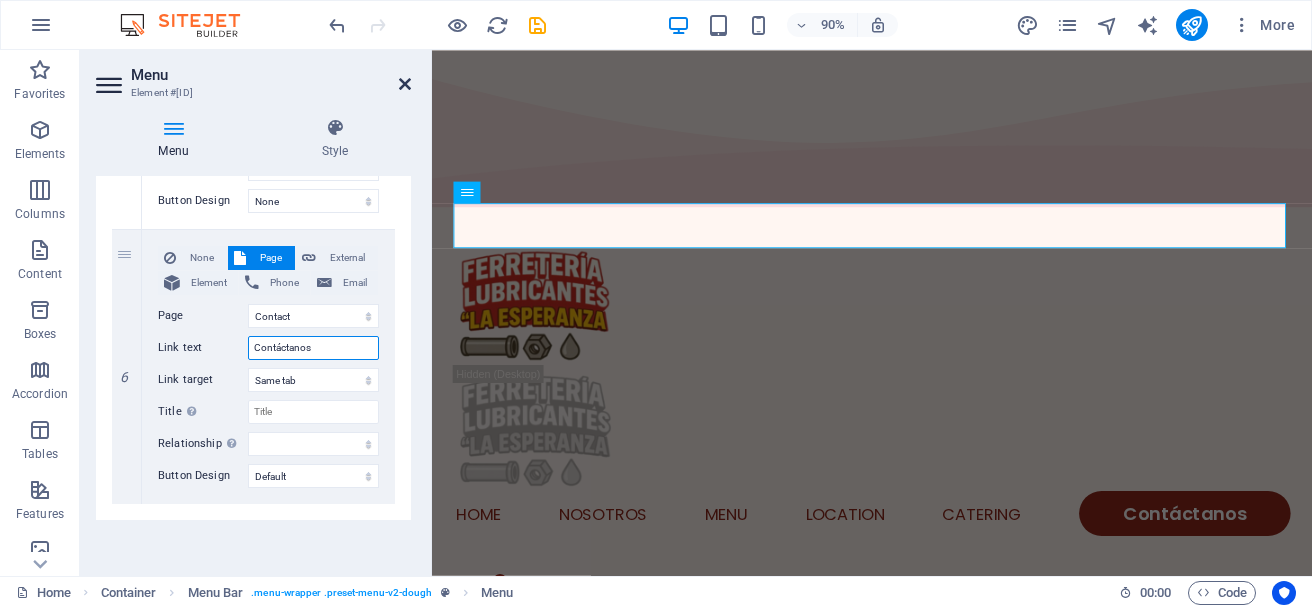 type on "Contáctanos" 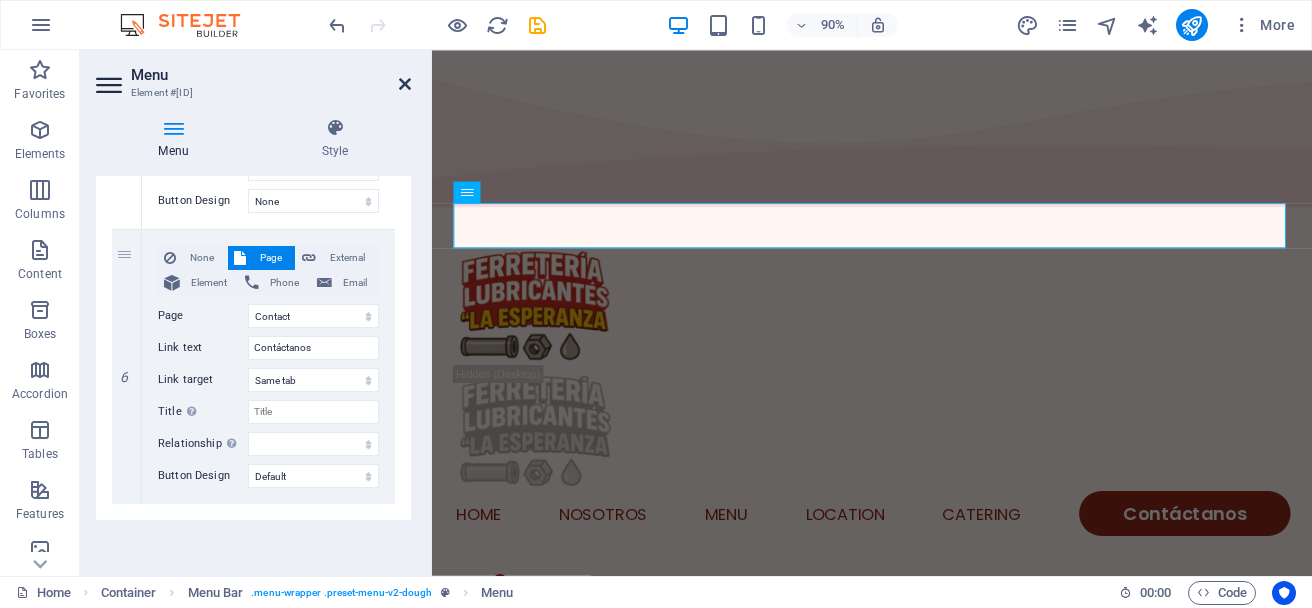 click at bounding box center [405, 84] 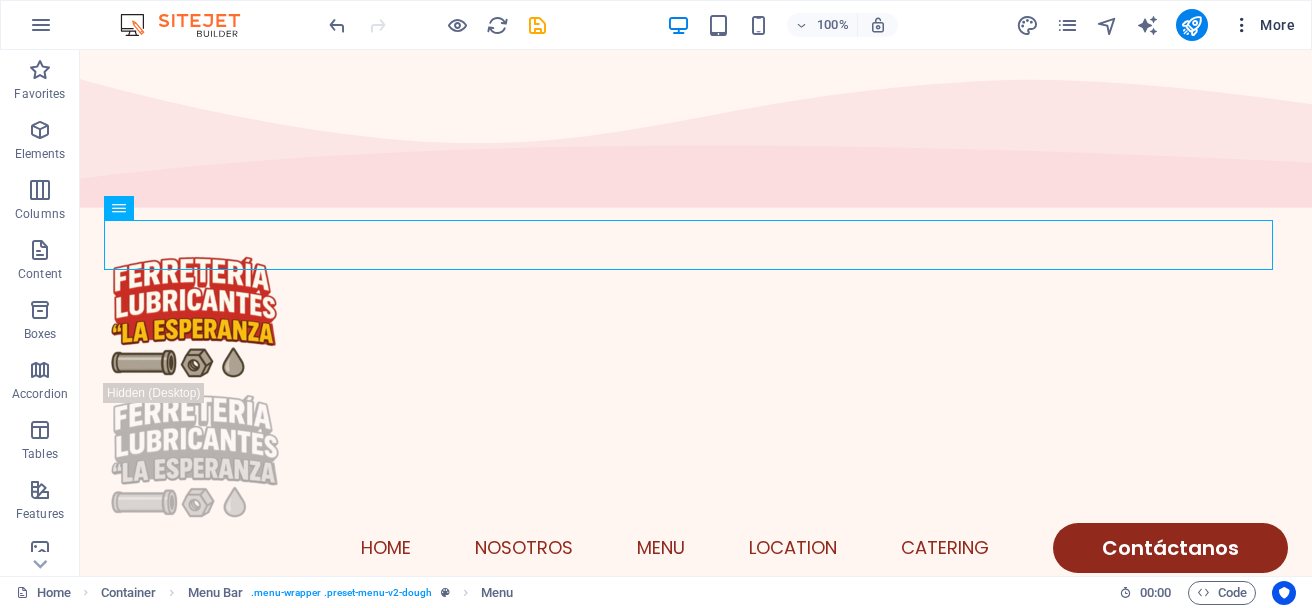 click at bounding box center [1242, 25] 